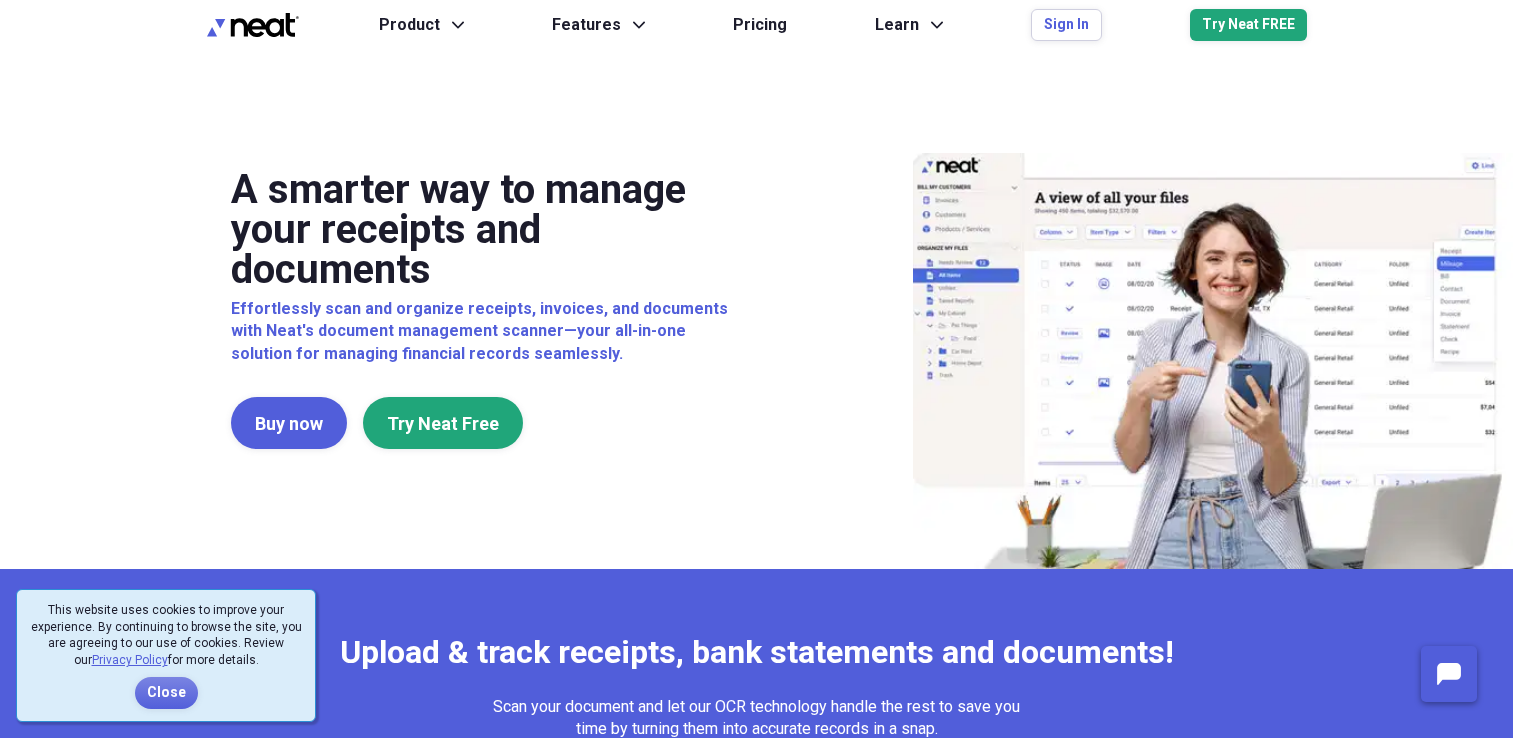 scroll, scrollTop: 0, scrollLeft: 0, axis: both 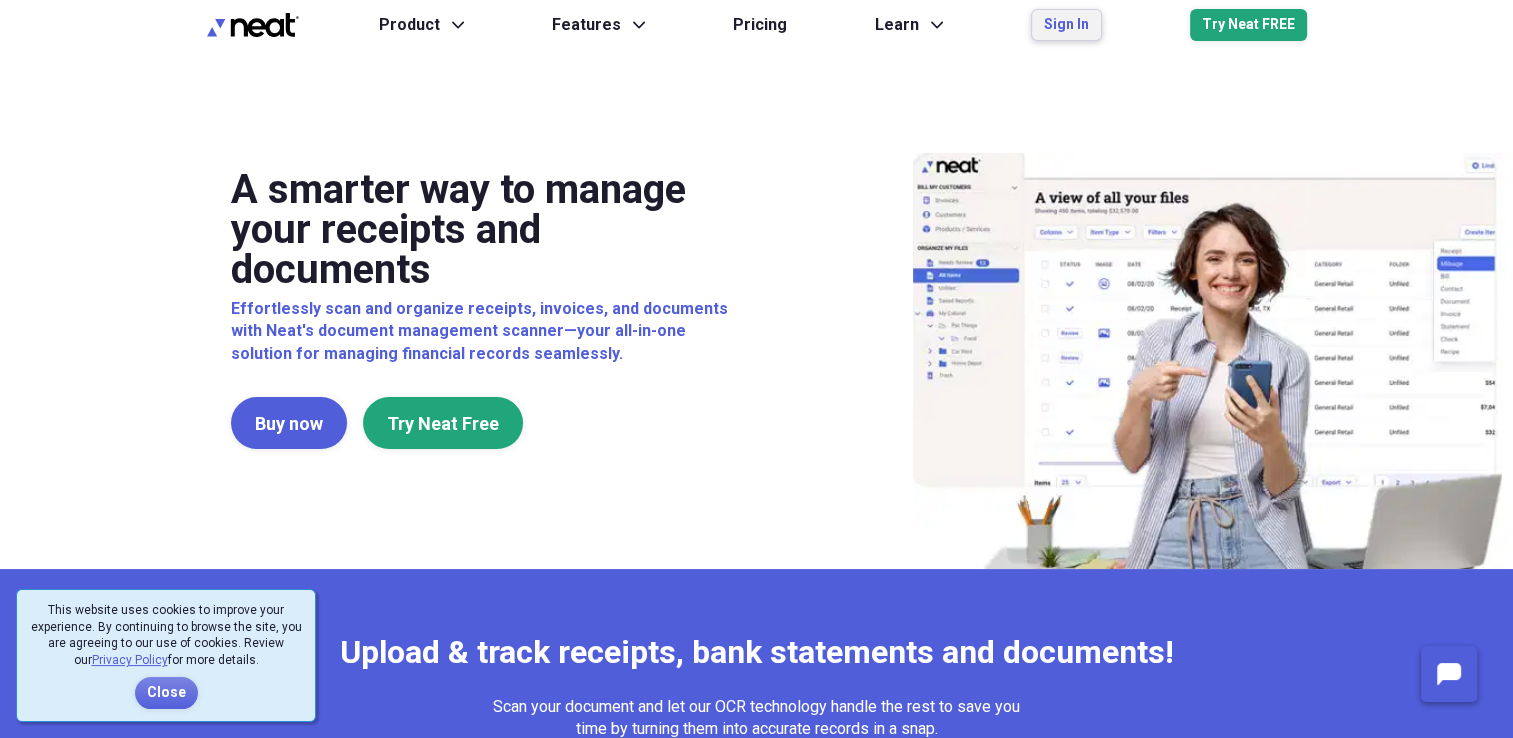 click on "Sign In" at bounding box center [1066, 25] 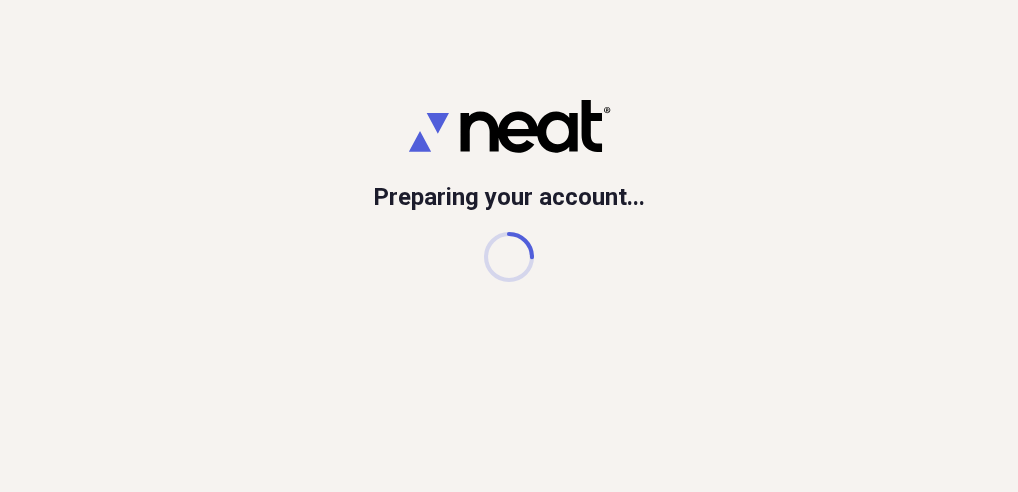 scroll, scrollTop: 0, scrollLeft: 0, axis: both 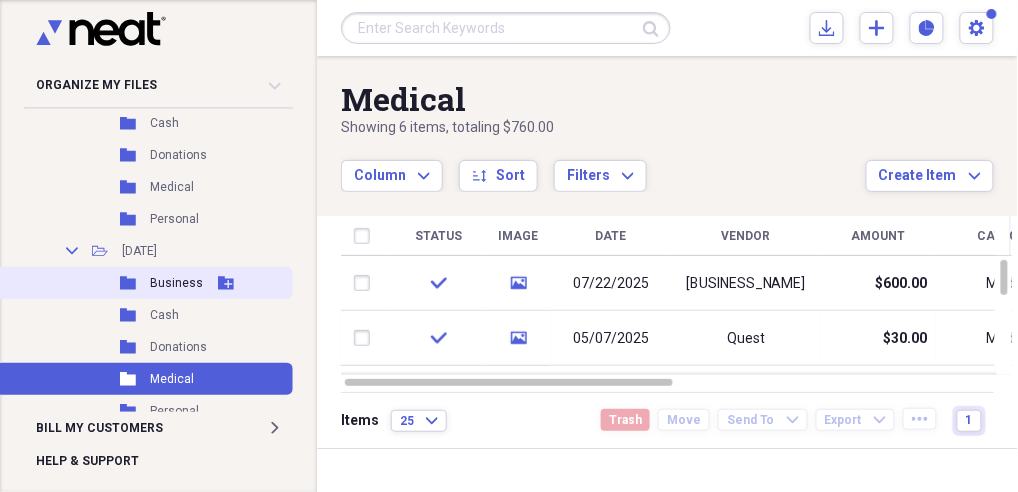 click on "Business" at bounding box center (176, 283) 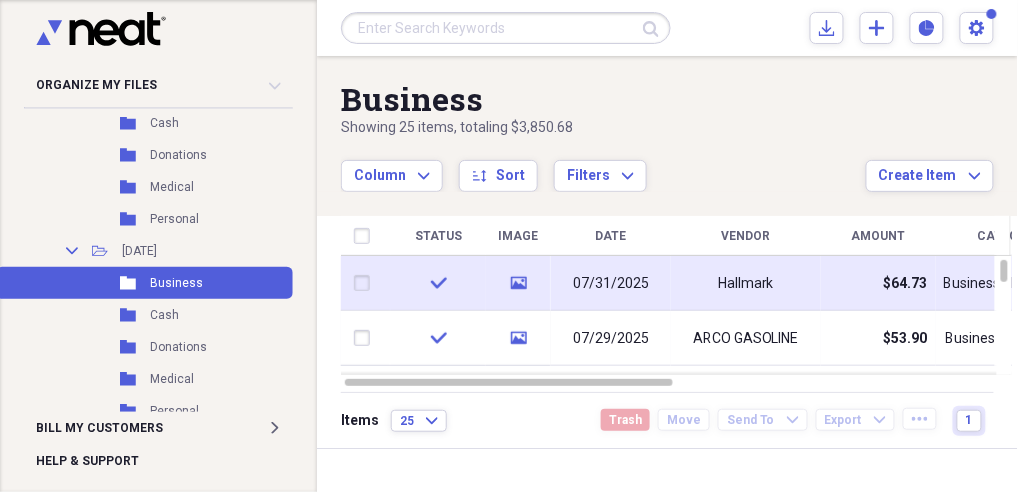 click on "$64.73" at bounding box center (878, 283) 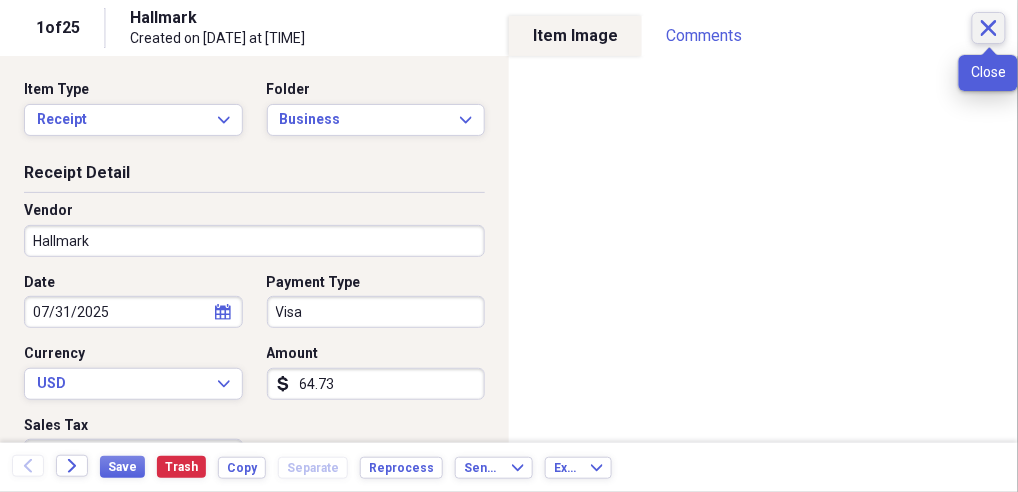 click 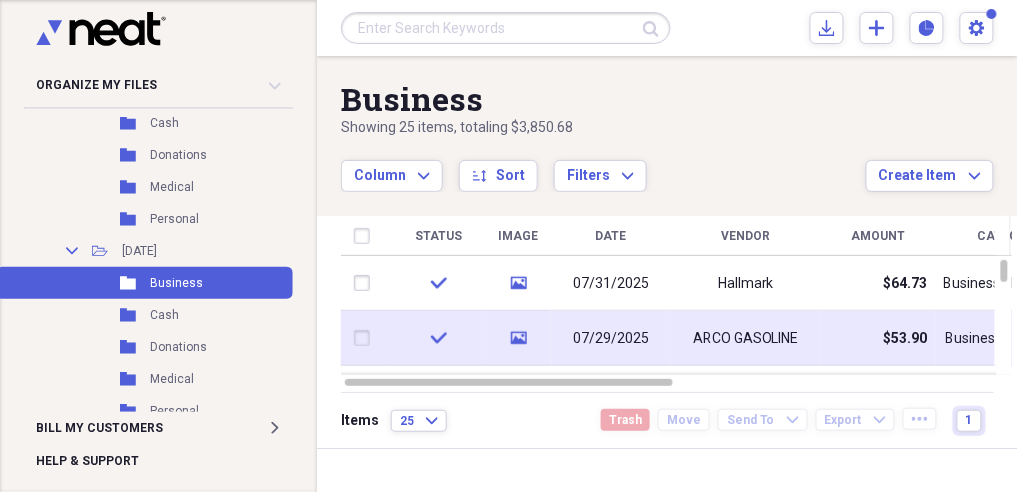 click on "ARCO GASOLINE" at bounding box center [746, 339] 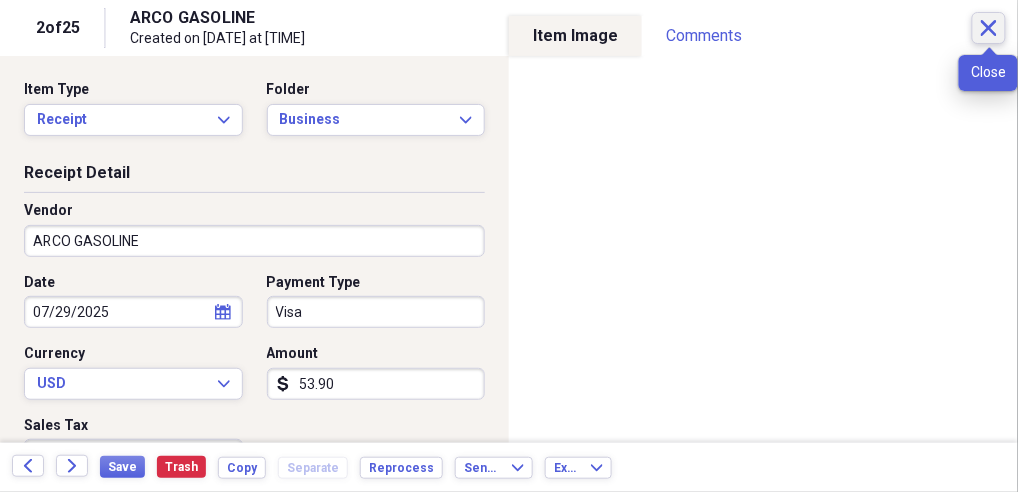 click 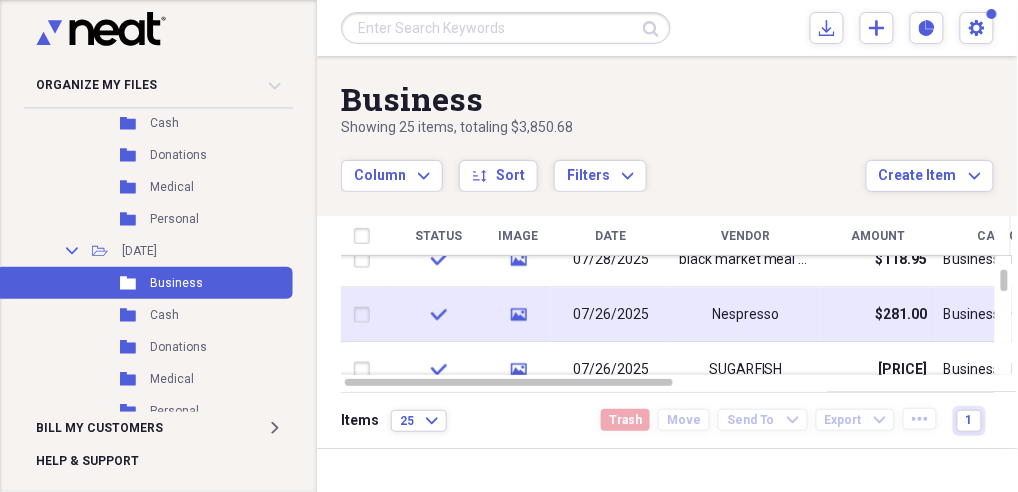 click on "$281.00" at bounding box center (878, 315) 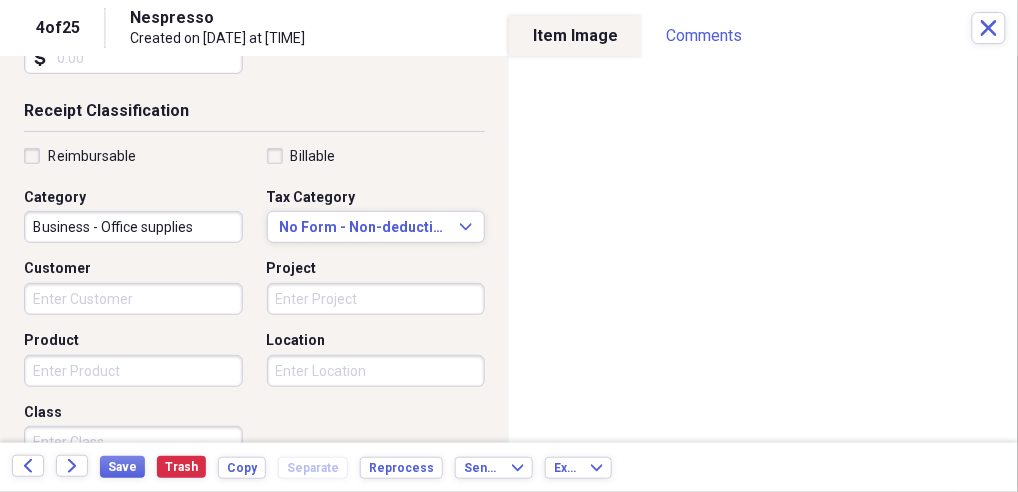 scroll, scrollTop: 400, scrollLeft: 0, axis: vertical 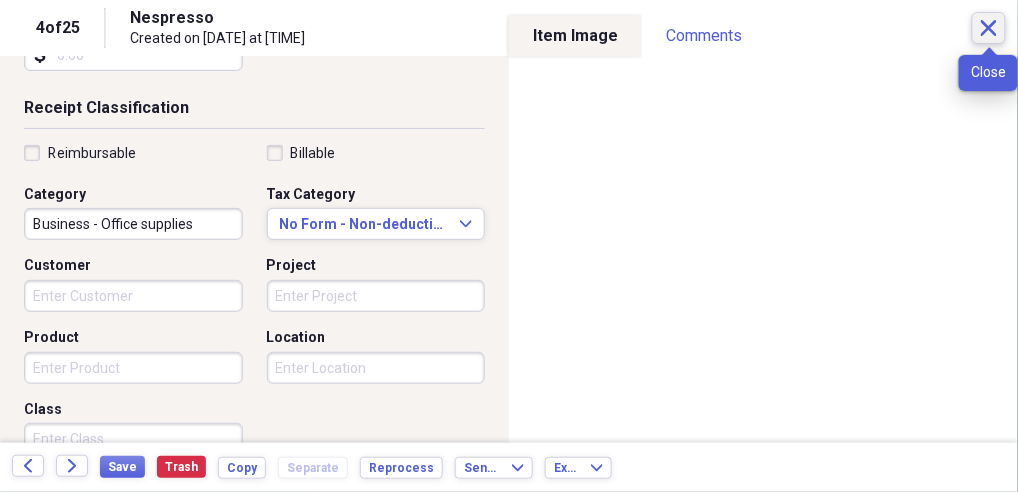 click 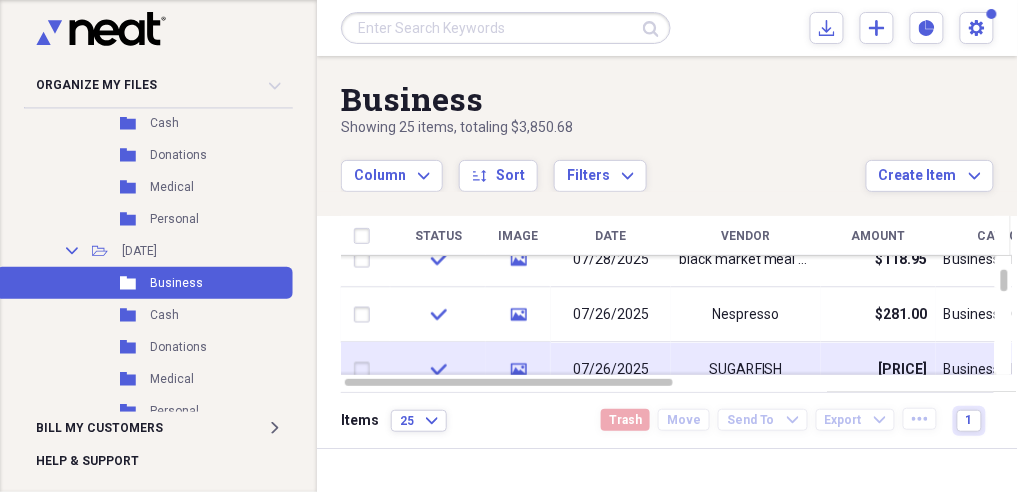 click on "SUGARFISH" at bounding box center (746, 370) 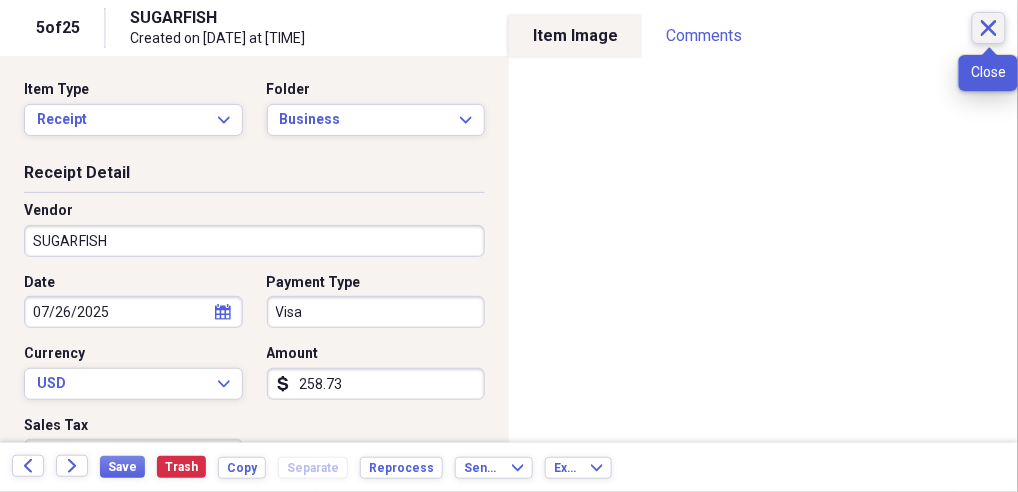 click on "Close" 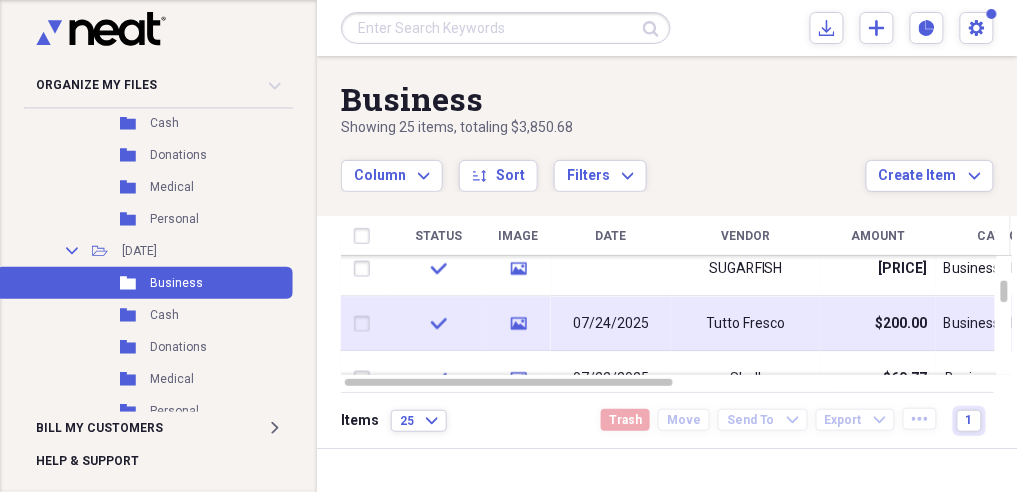 click on "Tutto Fresco" at bounding box center [746, 324] 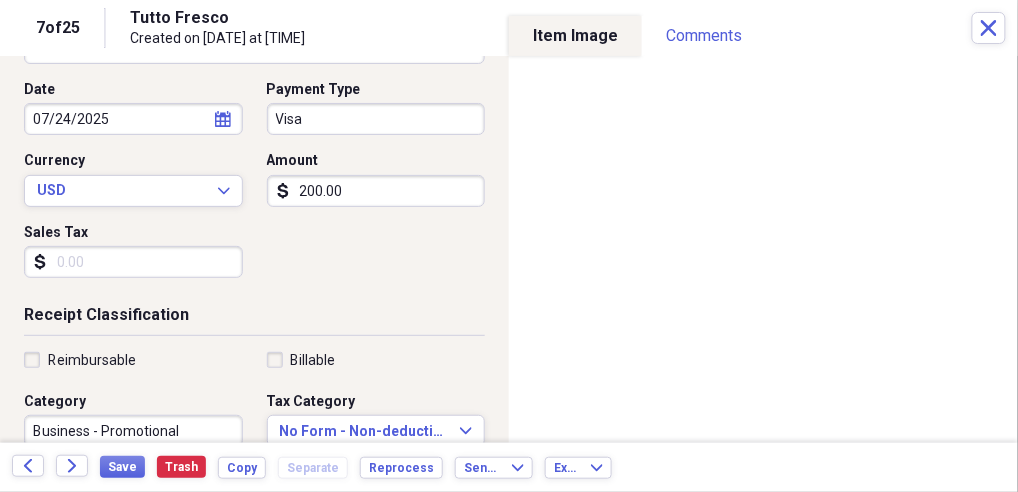 scroll, scrollTop: 266, scrollLeft: 0, axis: vertical 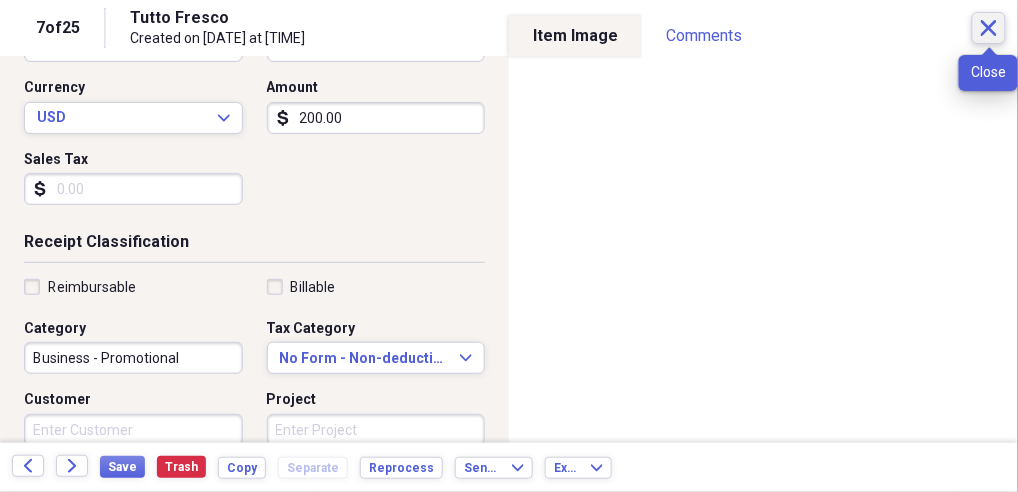 click 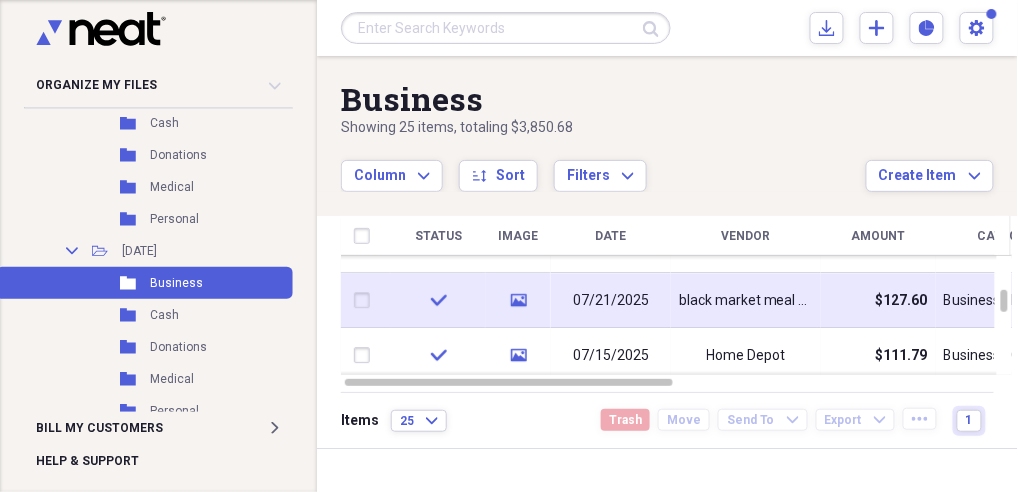 click on "$127.60" at bounding box center (878, 300) 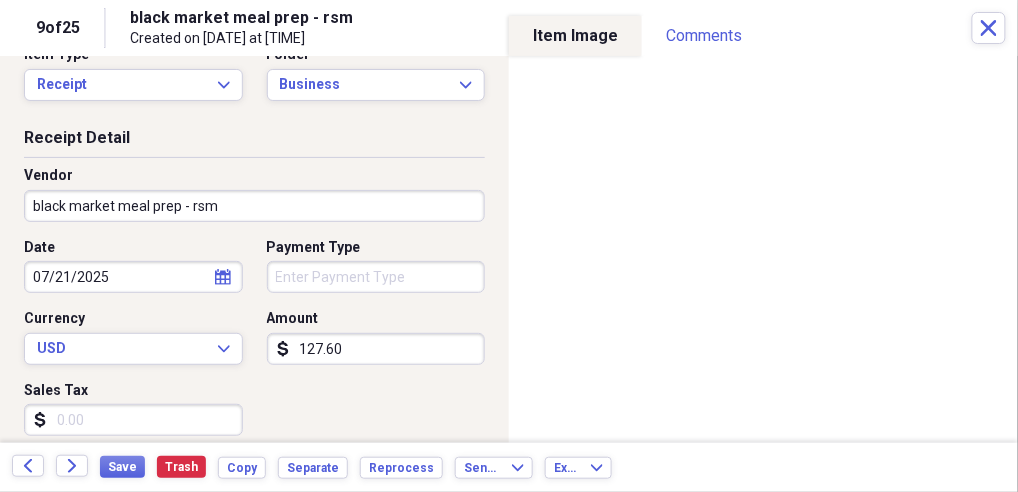 scroll, scrollTop: 0, scrollLeft: 0, axis: both 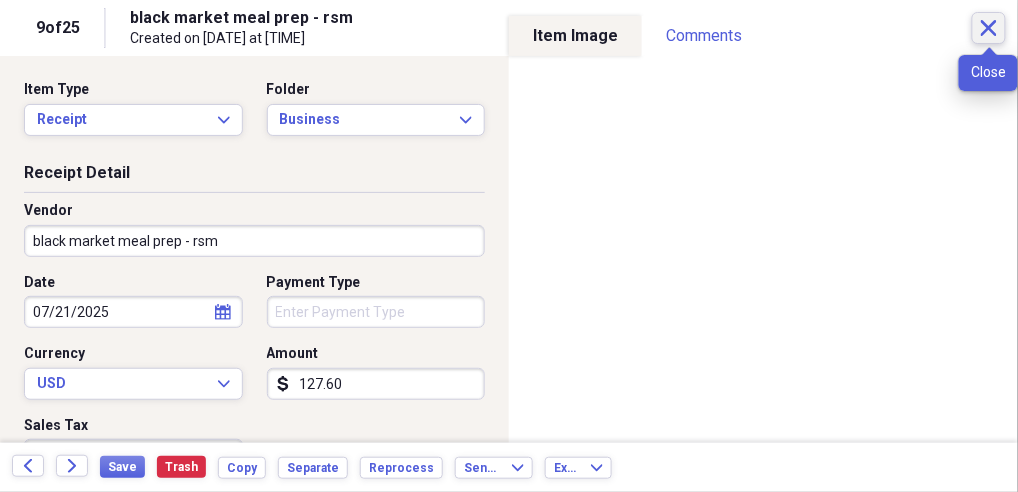 click on "Close" at bounding box center [989, 28] 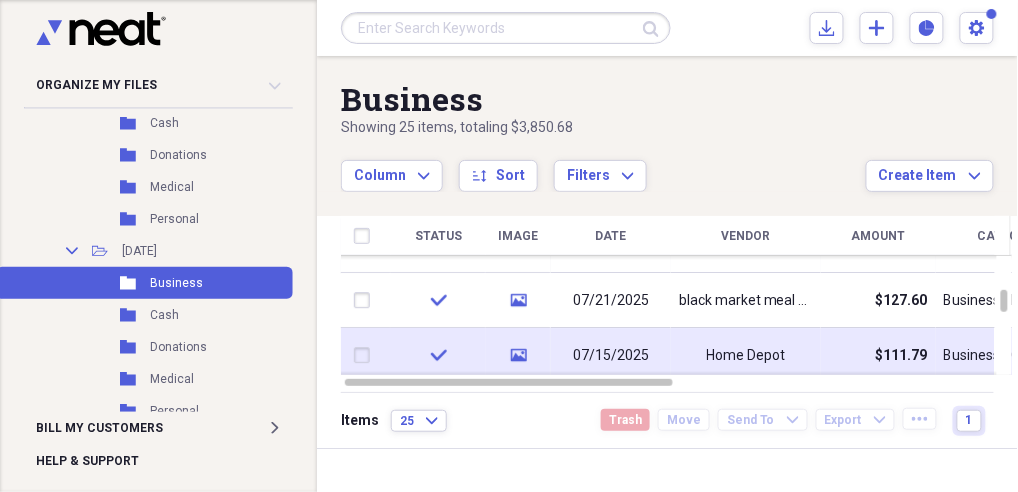 click on "$111.79" at bounding box center (878, 355) 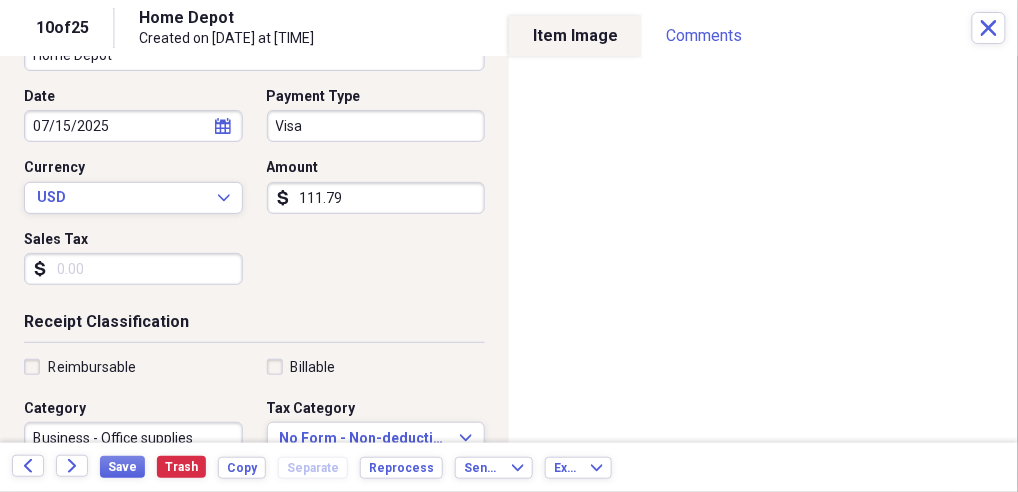 scroll, scrollTop: 266, scrollLeft: 0, axis: vertical 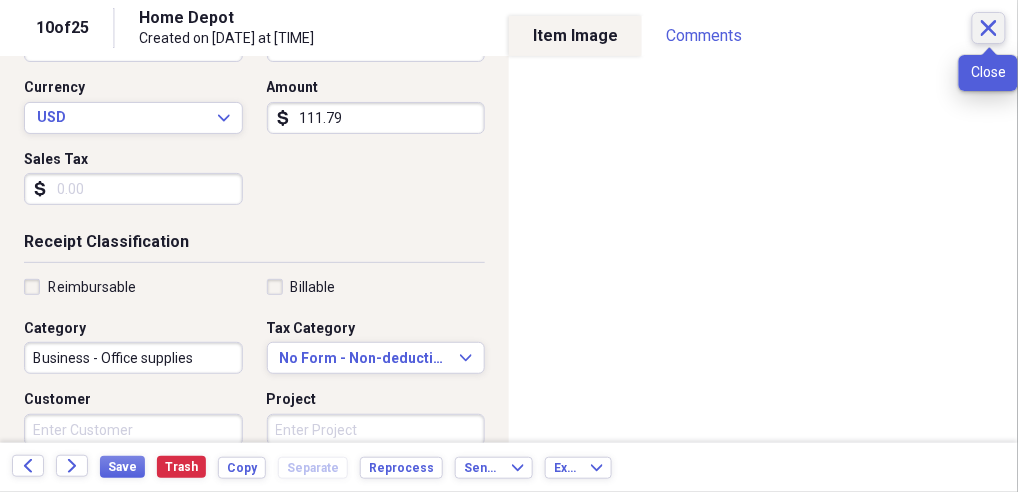 click 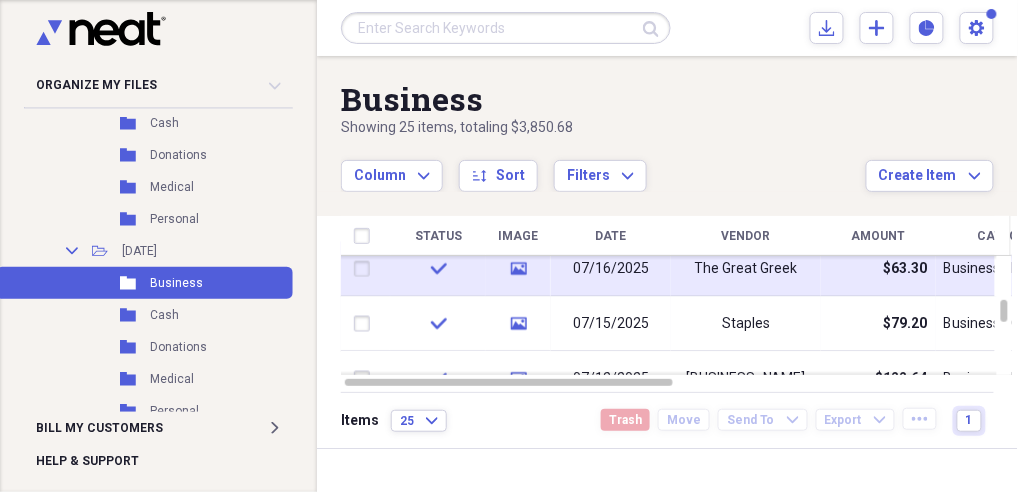 click on "The Great Greek" at bounding box center [746, 269] 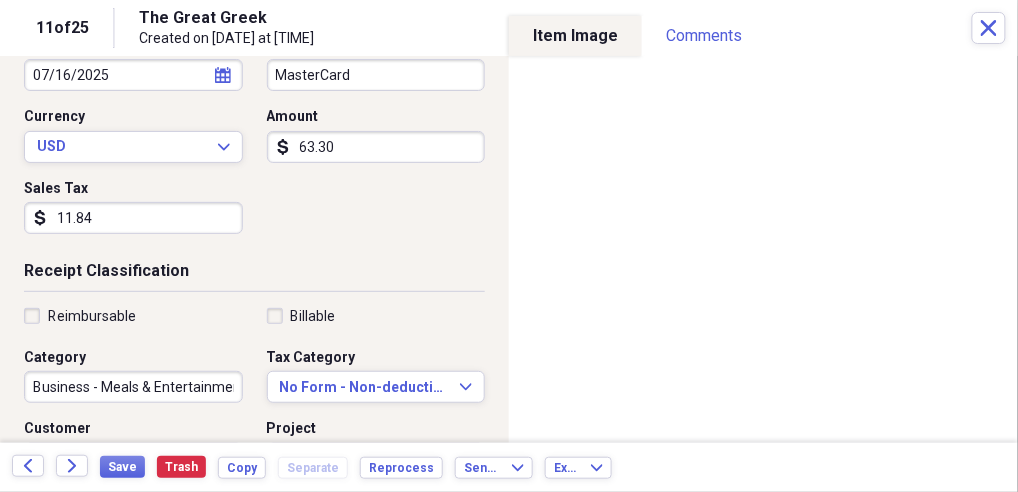 scroll, scrollTop: 266, scrollLeft: 0, axis: vertical 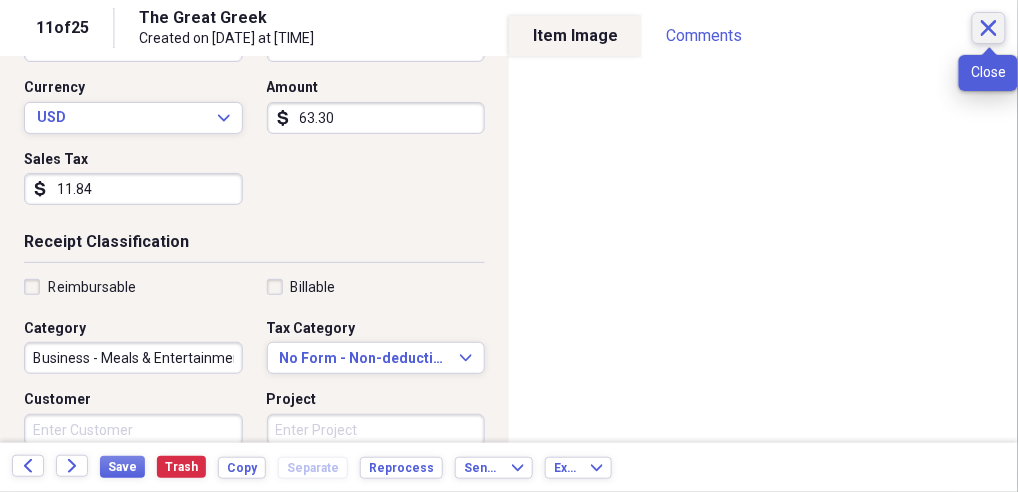 click 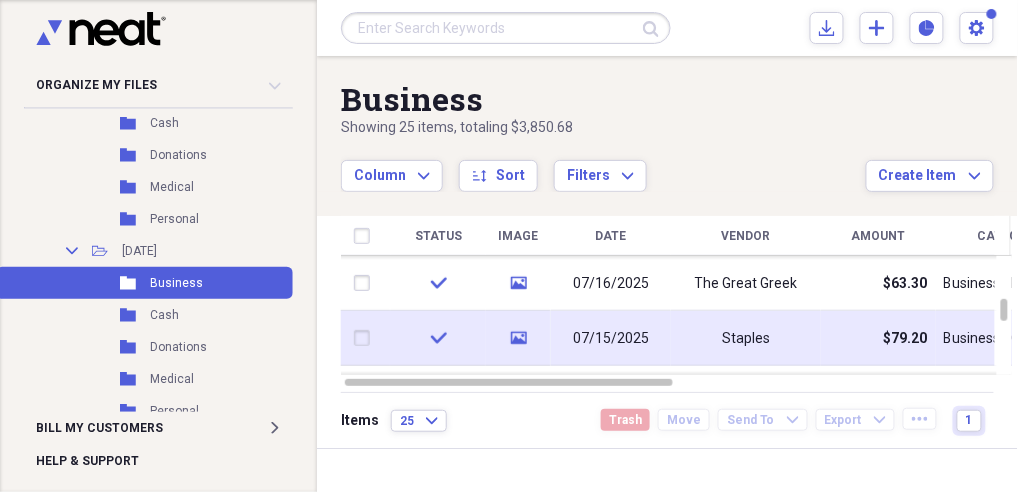 click on "Staples" at bounding box center (746, 339) 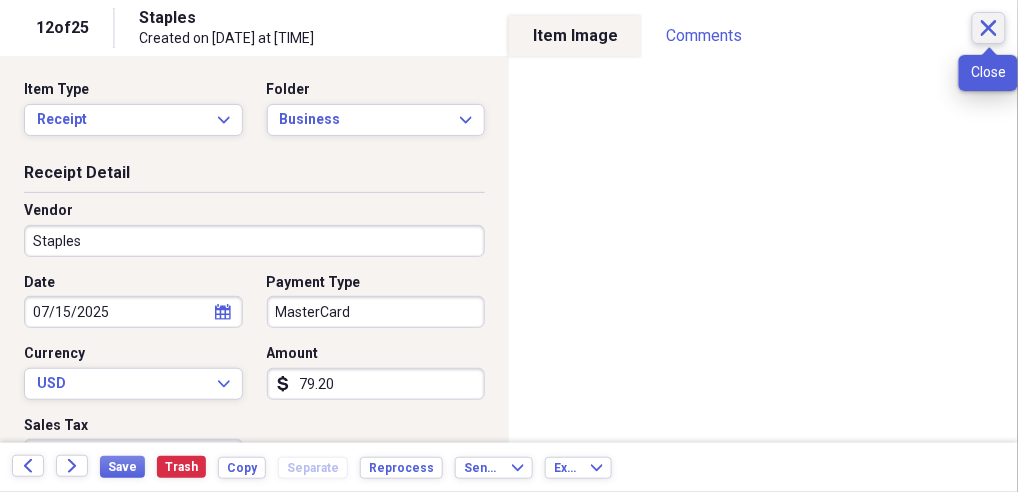 click on "Close" at bounding box center [989, 28] 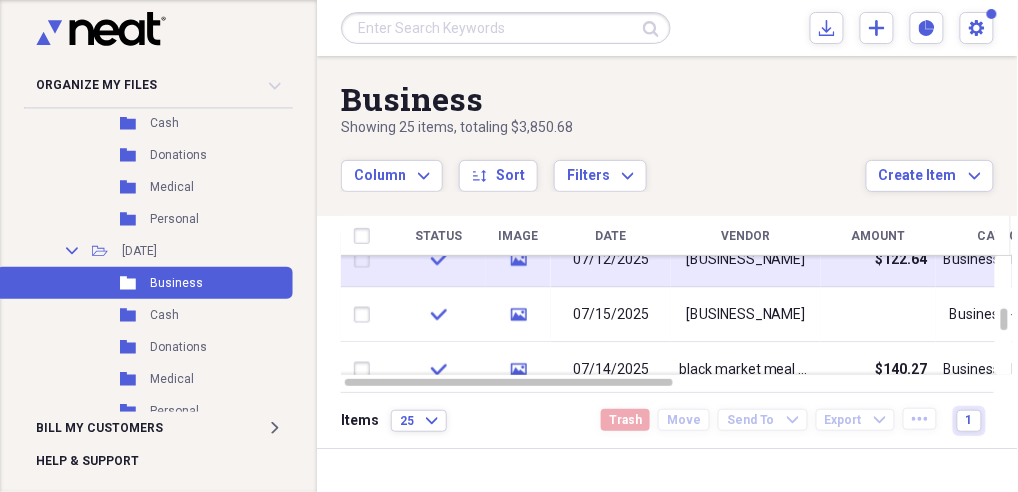 click on "$122.64" at bounding box center (878, 260) 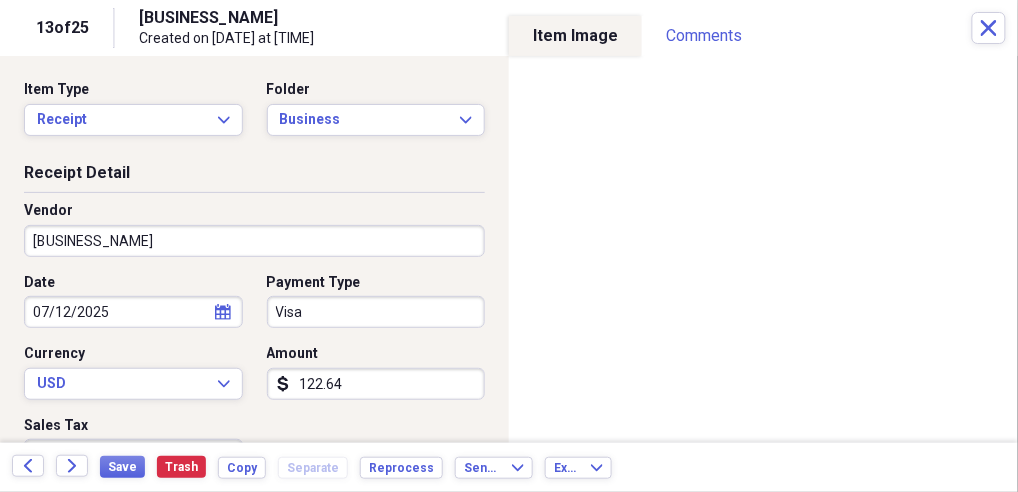 scroll, scrollTop: 266, scrollLeft: 0, axis: vertical 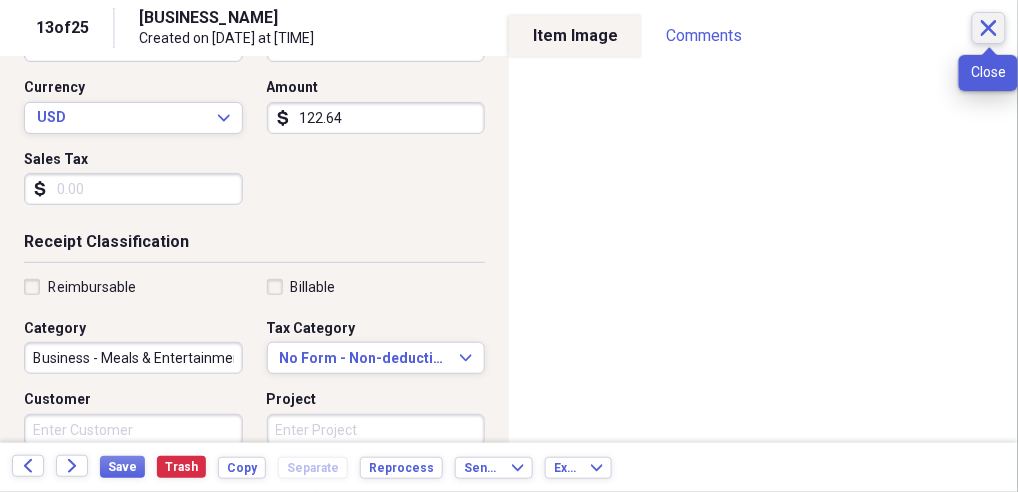 click on "Close" at bounding box center (989, 28) 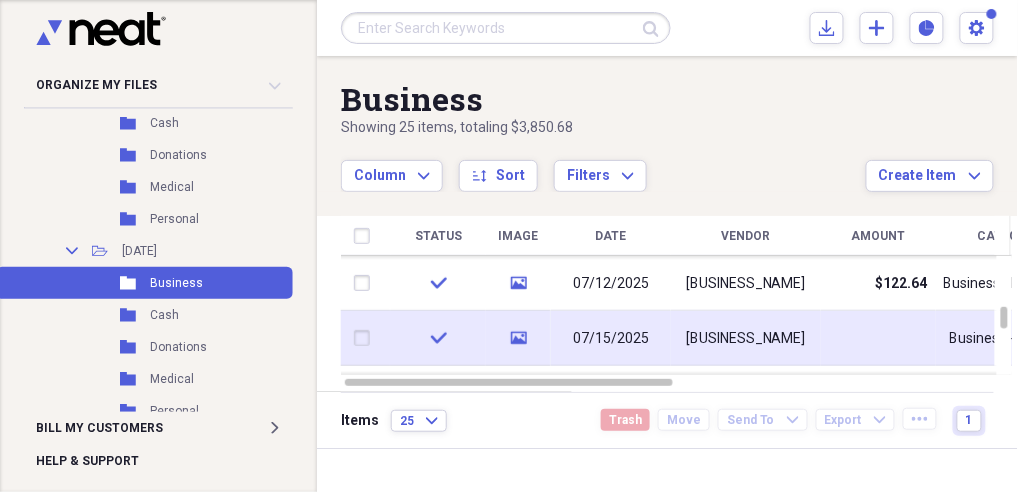 click on "Business - Services" at bounding box center [1011, 338] 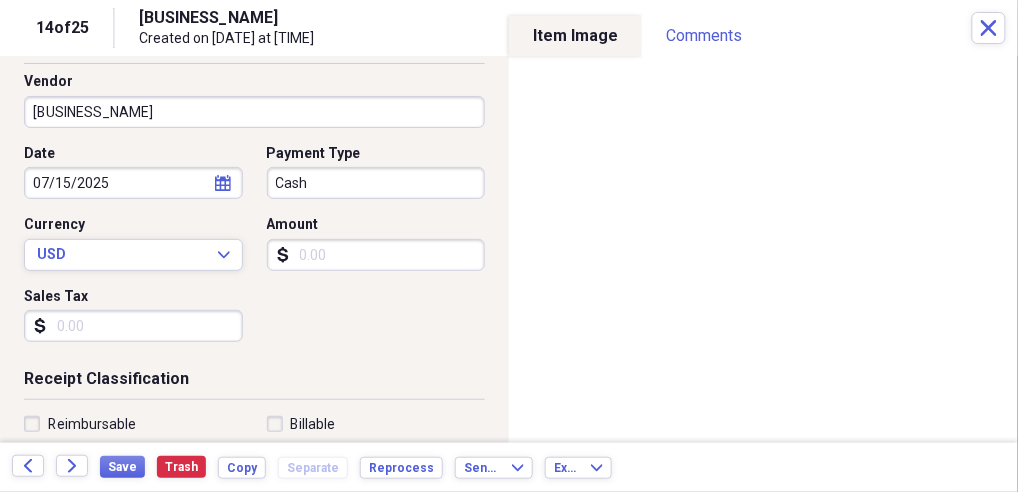 scroll, scrollTop: 266, scrollLeft: 0, axis: vertical 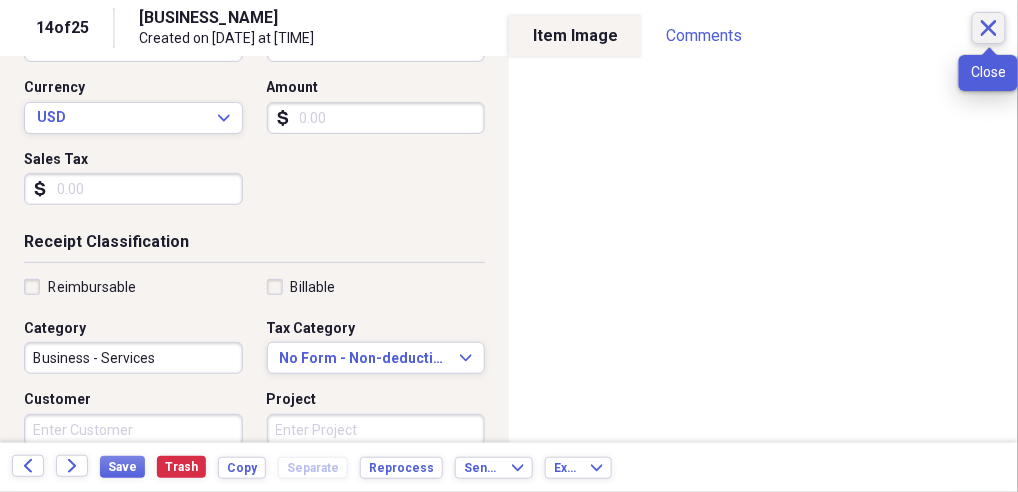 click on "Close" 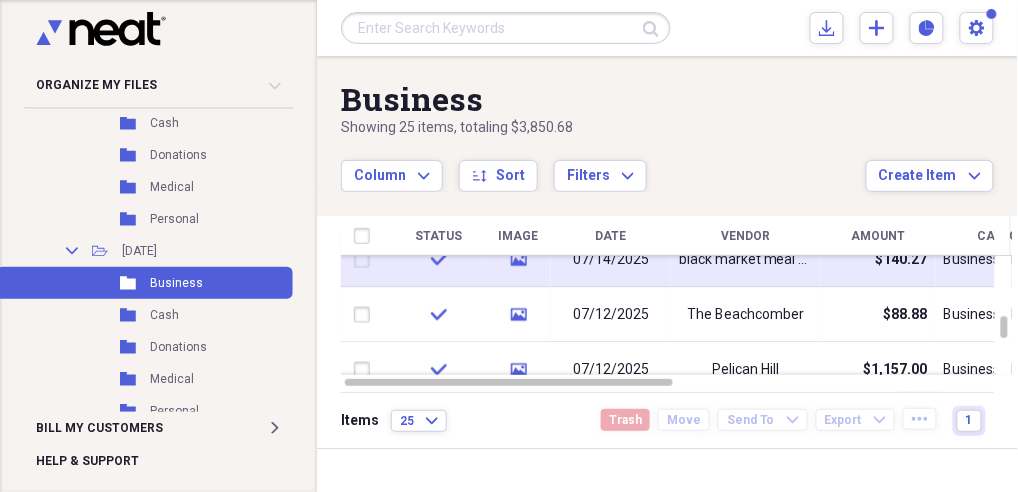click on "$140.27" at bounding box center [878, 260] 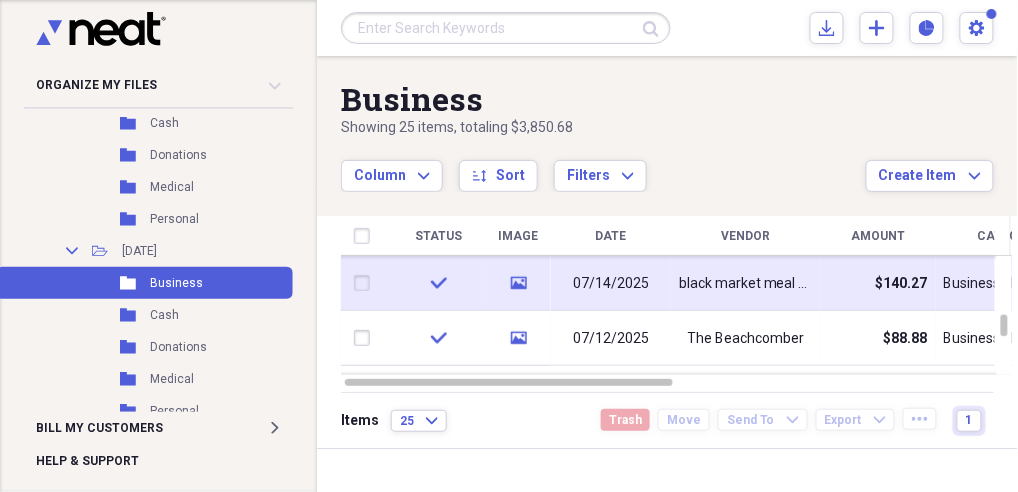 click on "$140.27" at bounding box center [878, 283] 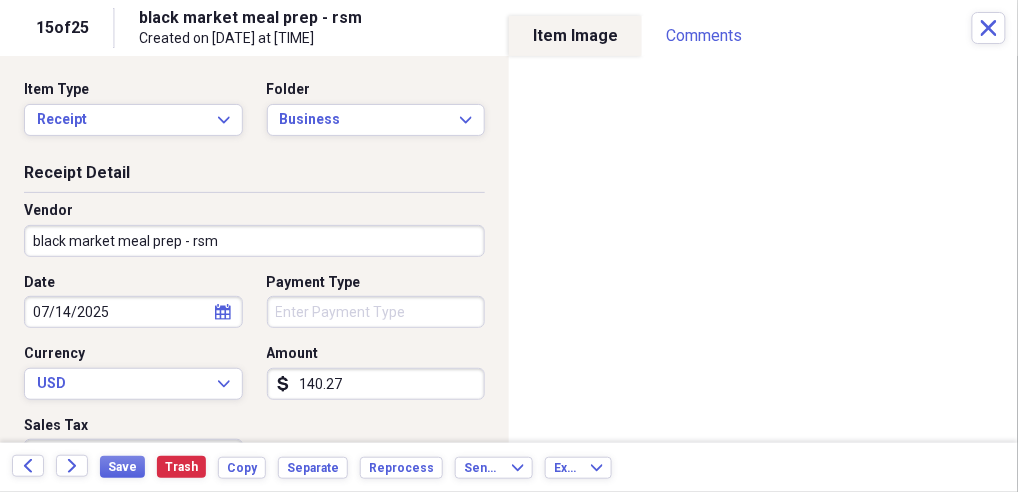 scroll, scrollTop: 266, scrollLeft: 0, axis: vertical 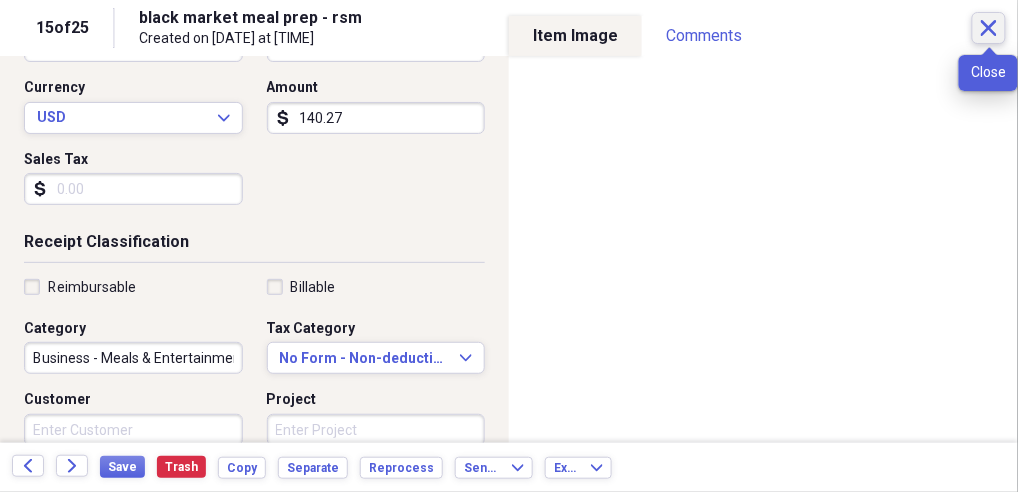 click on "Close" at bounding box center [989, 28] 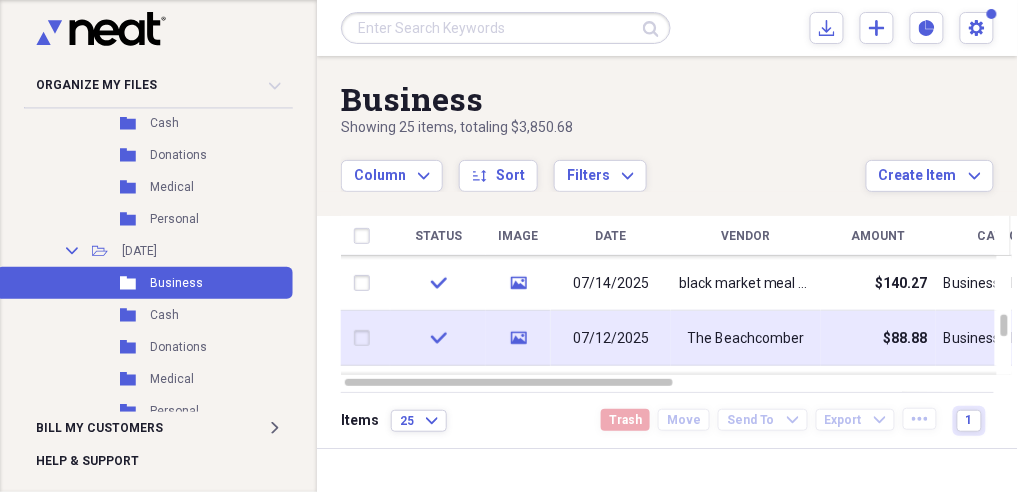 click on "$88.88" at bounding box center [878, 338] 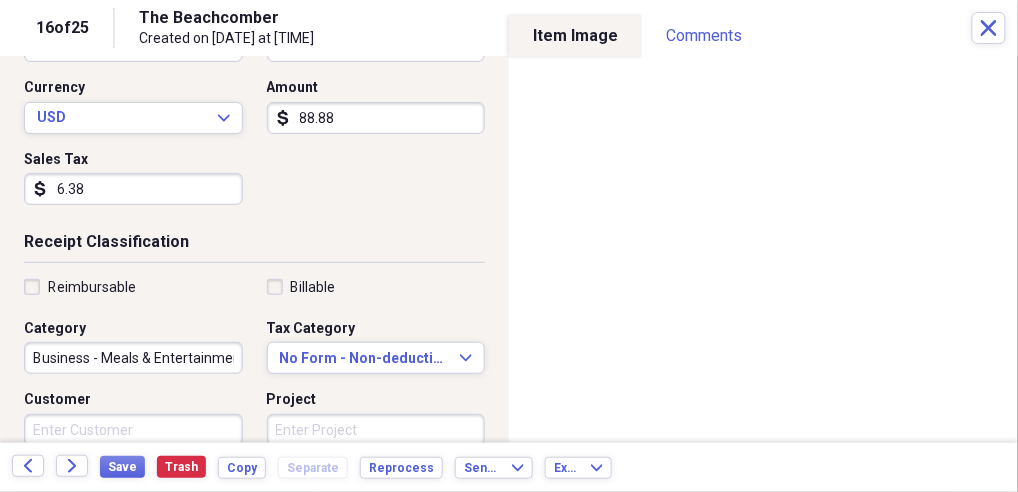 scroll, scrollTop: 400, scrollLeft: 0, axis: vertical 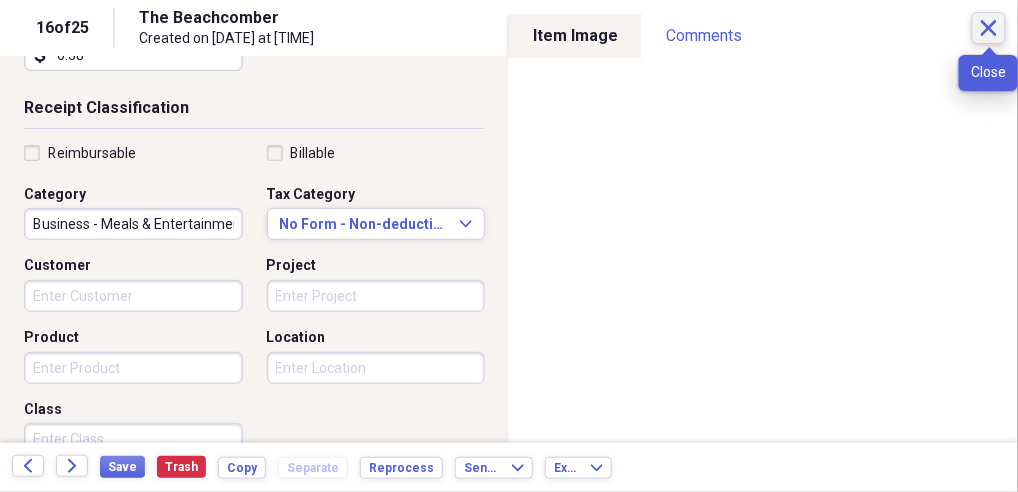 click on "Close" at bounding box center [989, 28] 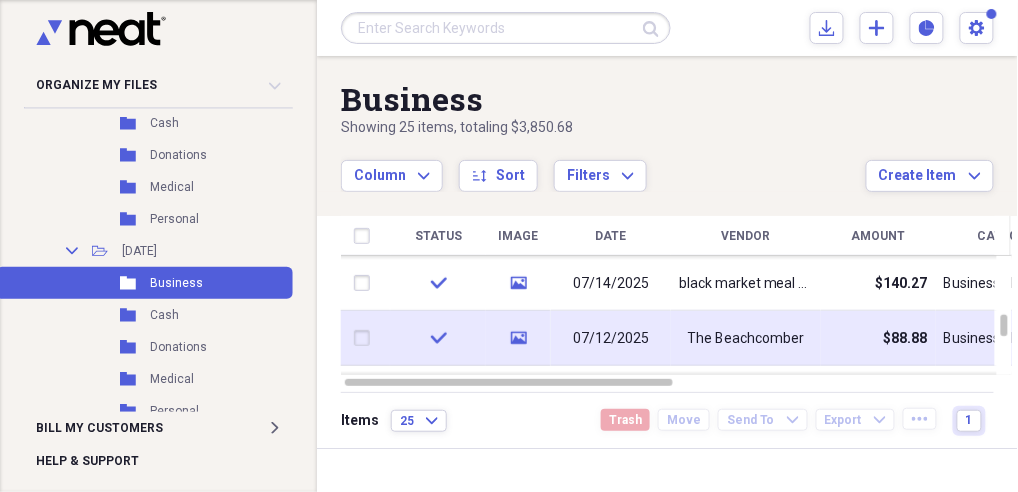 click on "Business - Meals & Entertainment" at bounding box center [1011, 339] 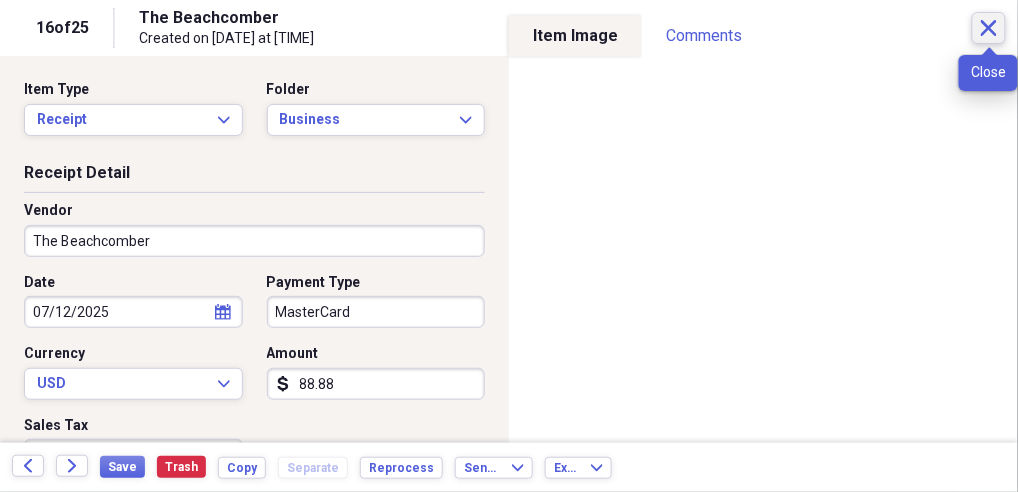 click on "Close" 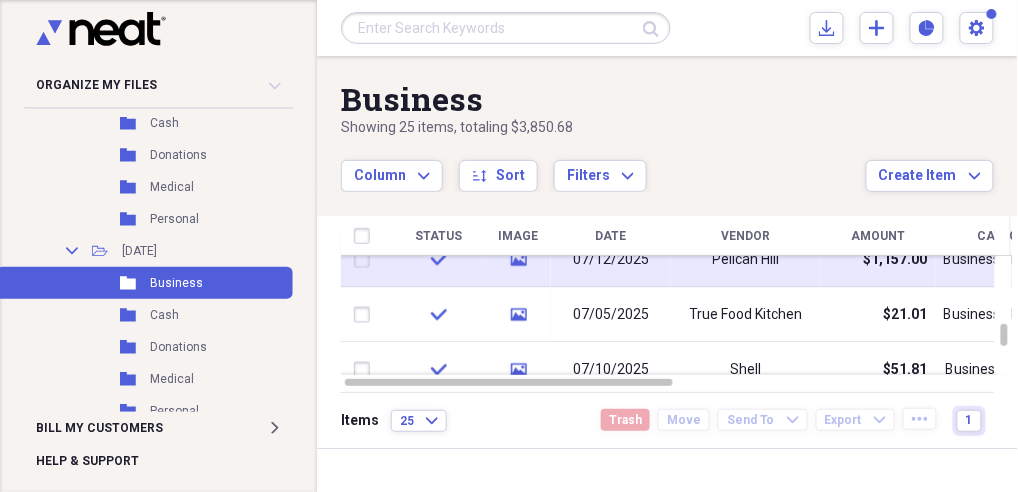 click on "$1,157.00" at bounding box center [878, 260] 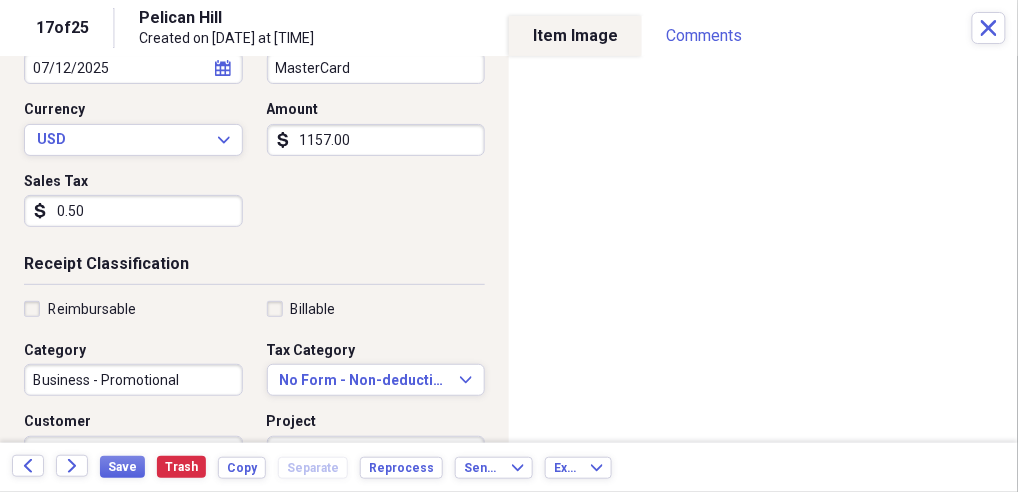 scroll, scrollTop: 266, scrollLeft: 0, axis: vertical 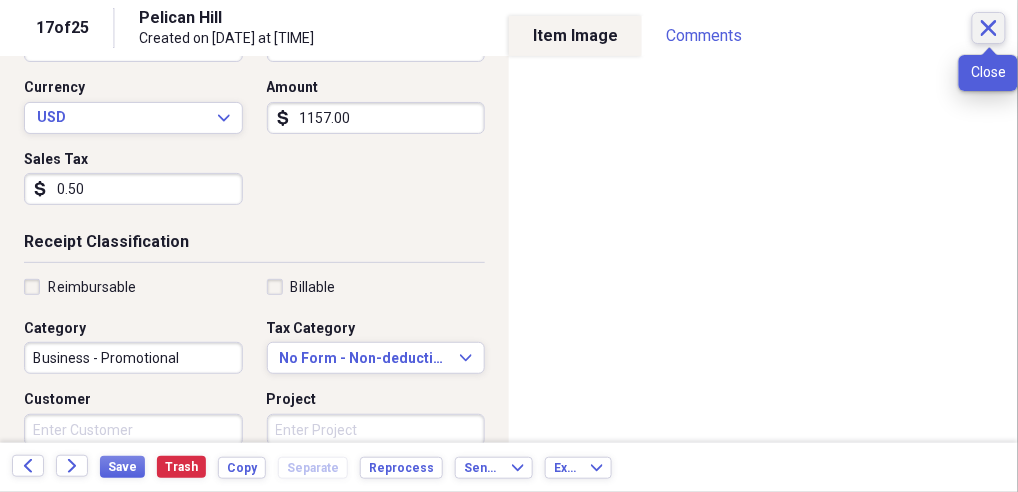 click on "Close" at bounding box center [989, 28] 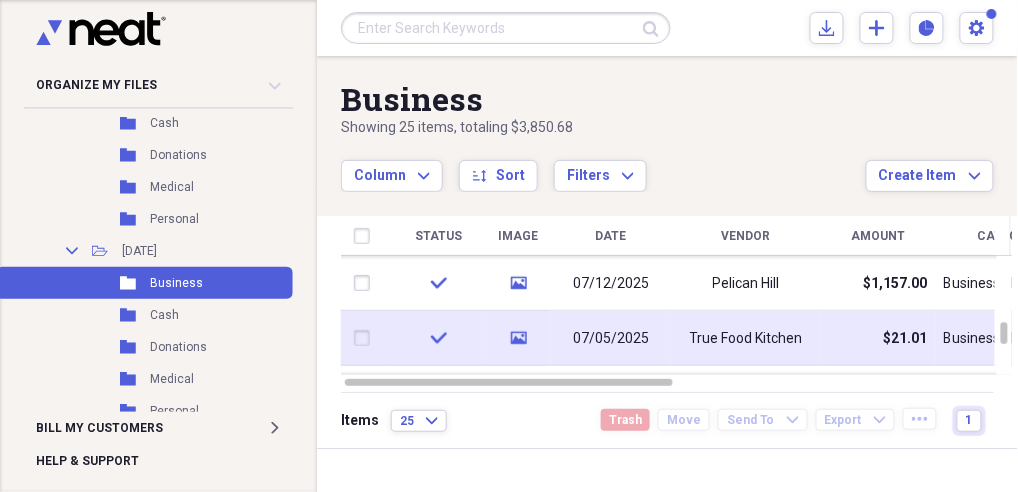 click on "$21.01" at bounding box center (878, 338) 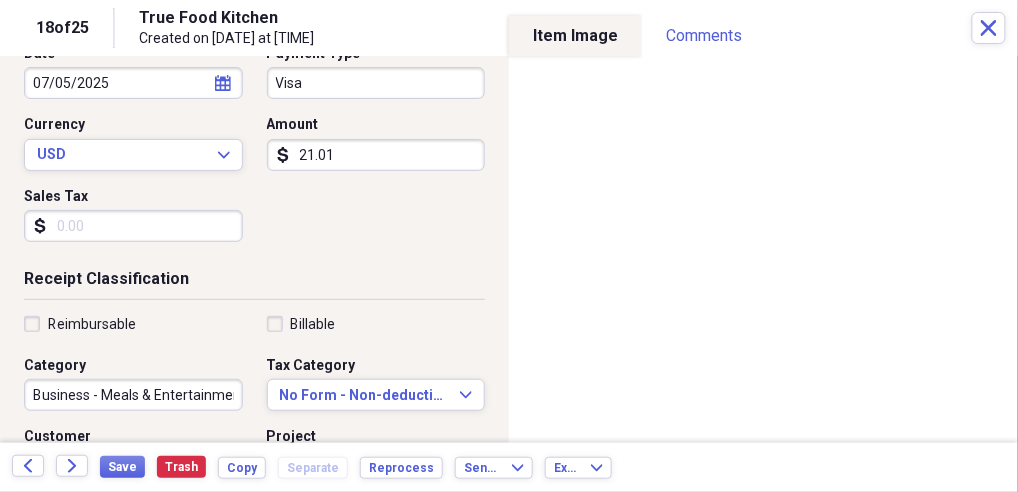 scroll, scrollTop: 266, scrollLeft: 0, axis: vertical 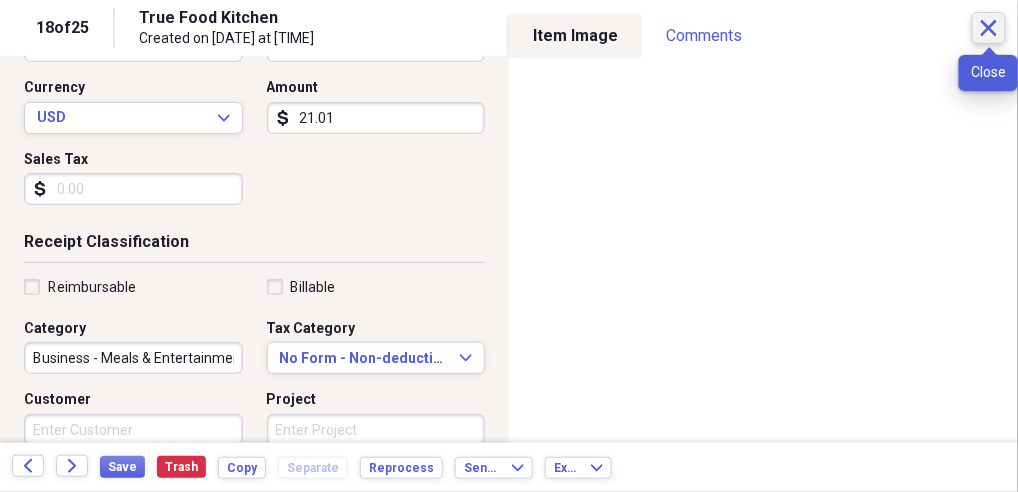 click on "Close" 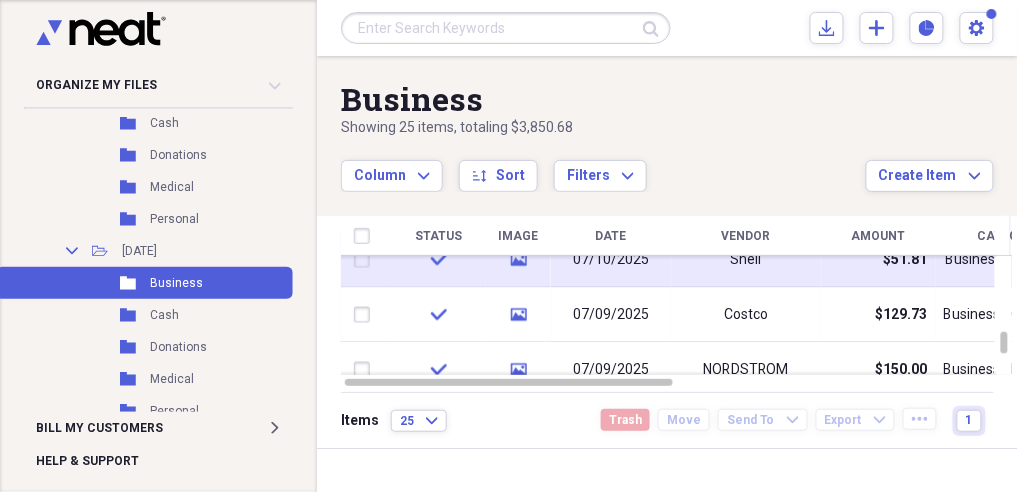 click on "Shell" at bounding box center [746, 260] 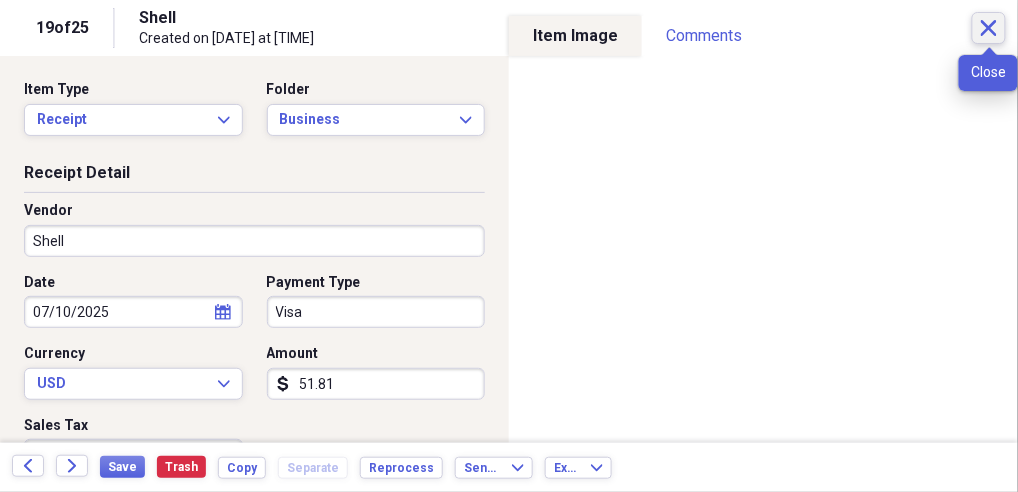 click on "Close" 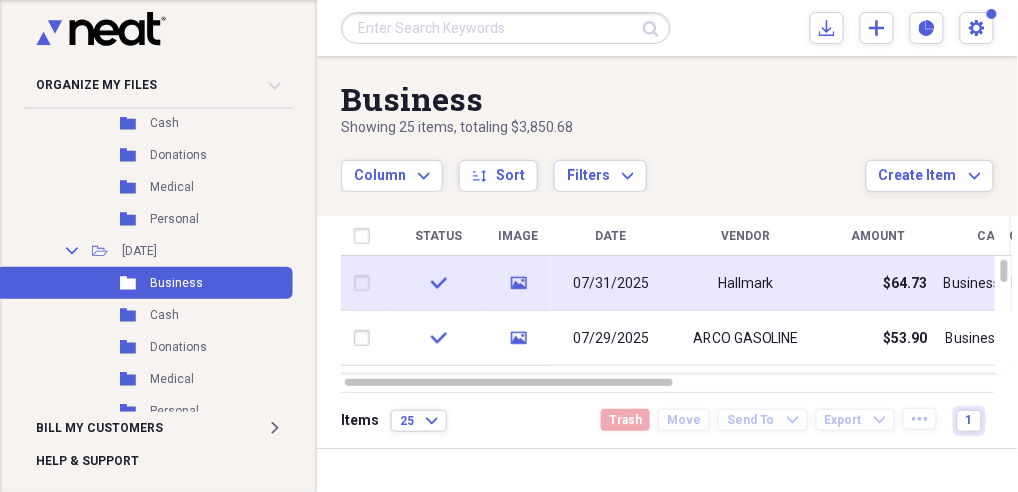click on "Business - Promotional" at bounding box center (1011, 284) 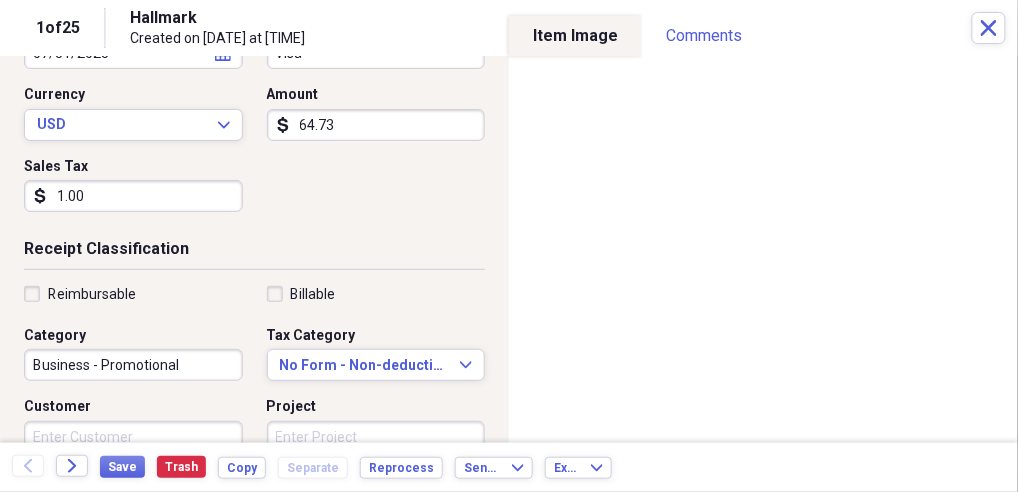 scroll, scrollTop: 266, scrollLeft: 0, axis: vertical 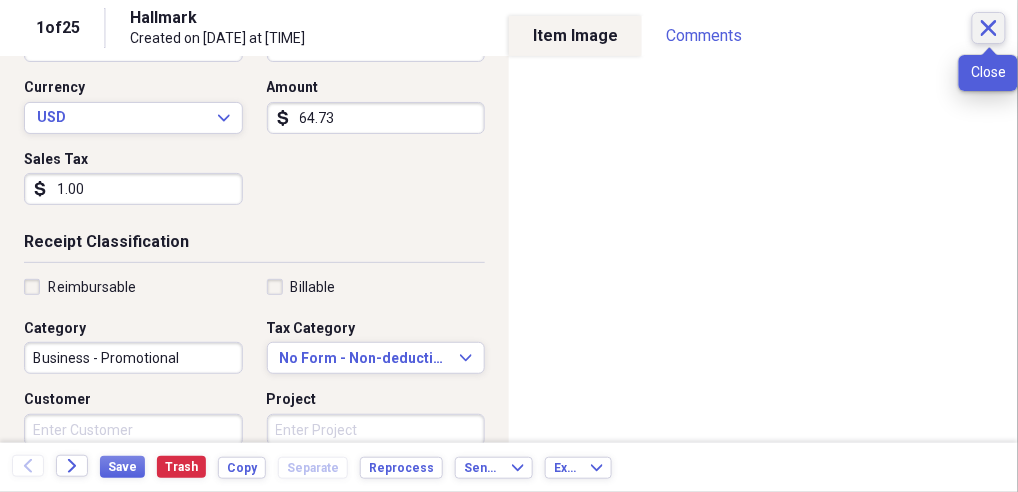 click 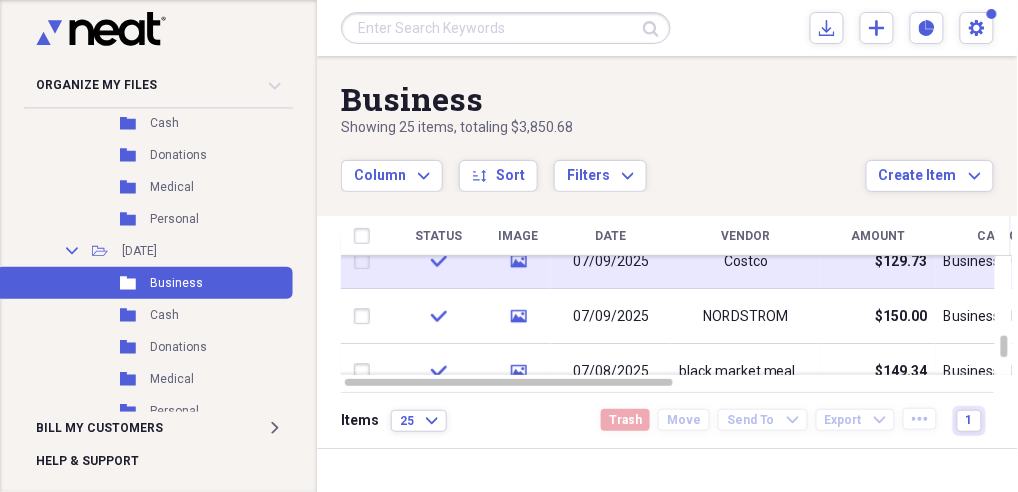 click on "$129.73" at bounding box center [878, 261] 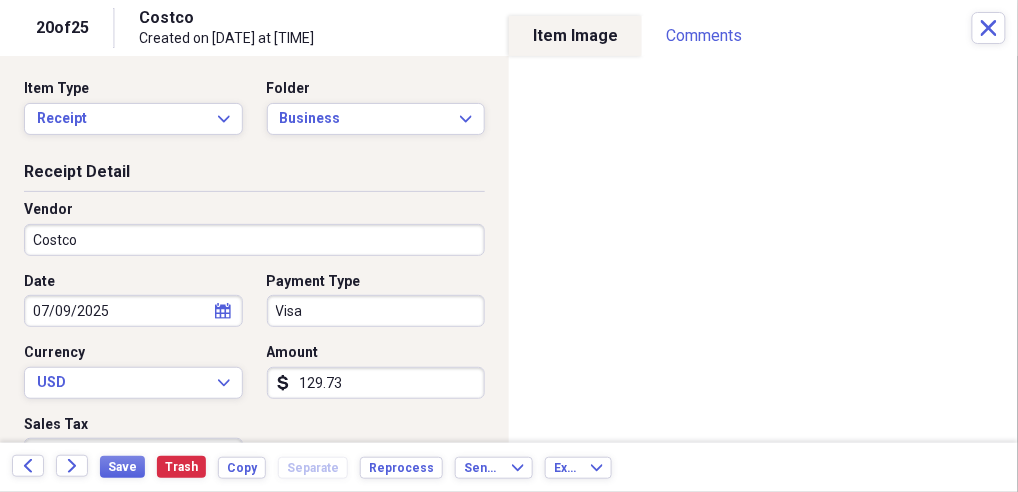 scroll, scrollTop: 0, scrollLeft: 0, axis: both 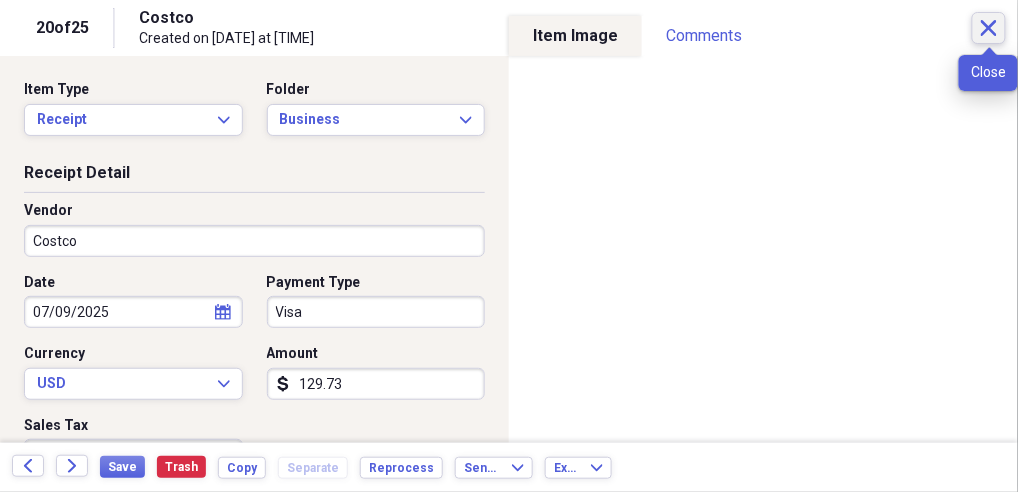 click on "Close" at bounding box center [989, 28] 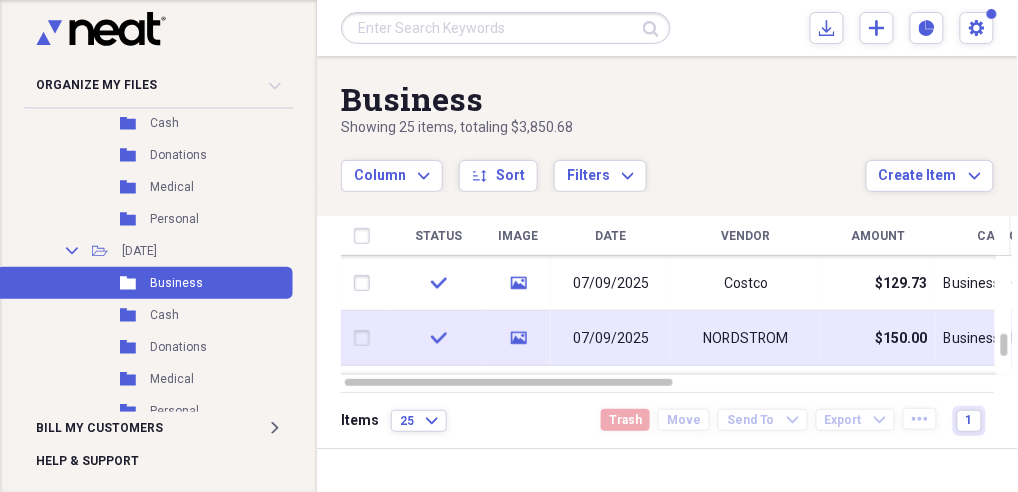 click on "$150.00" at bounding box center [878, 338] 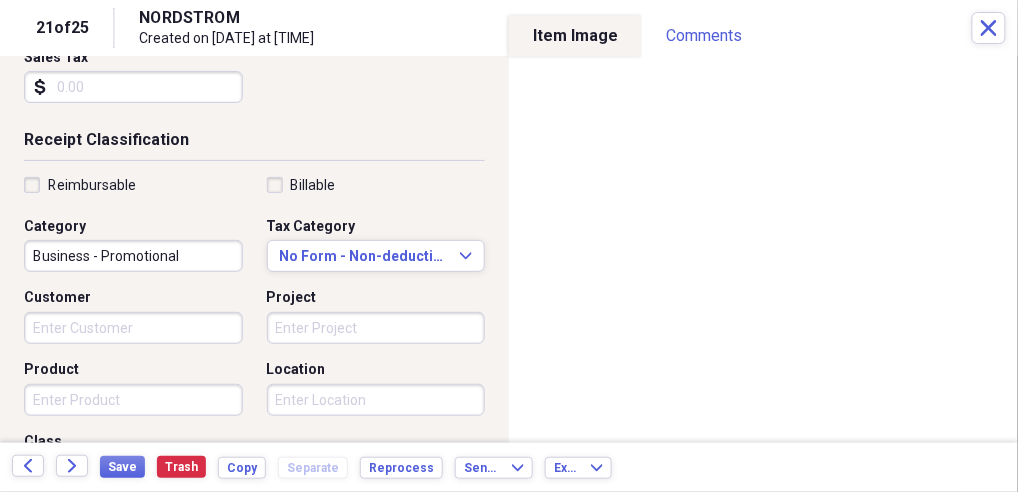 scroll, scrollTop: 400, scrollLeft: 0, axis: vertical 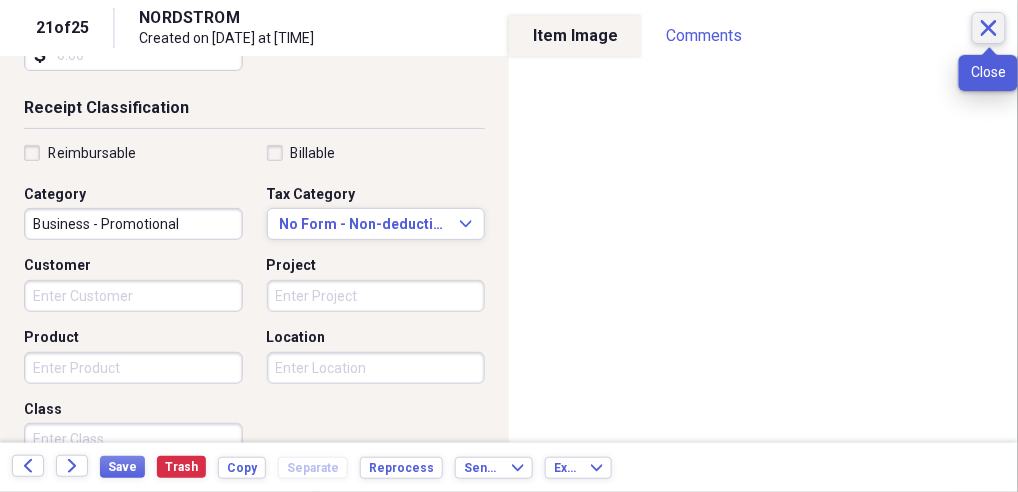 click on "Close" 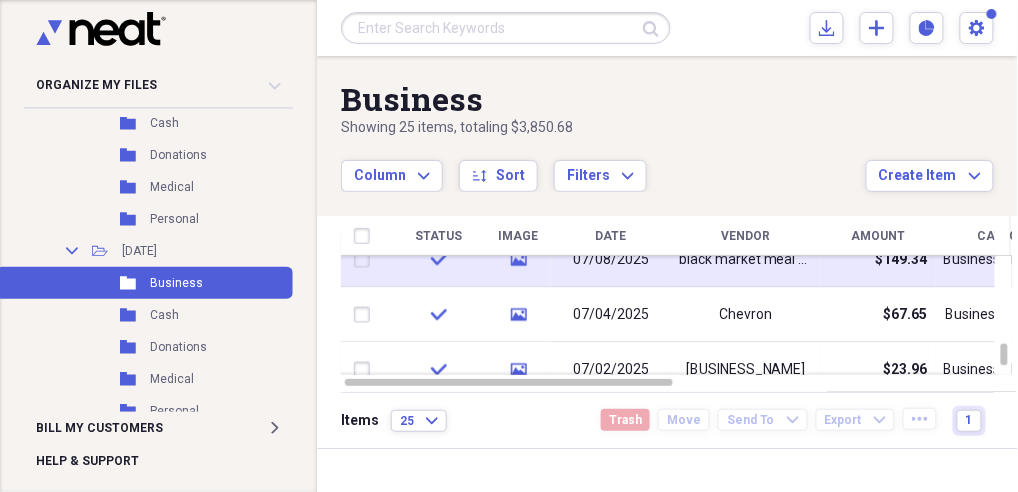 click on "$149.34" at bounding box center [878, 260] 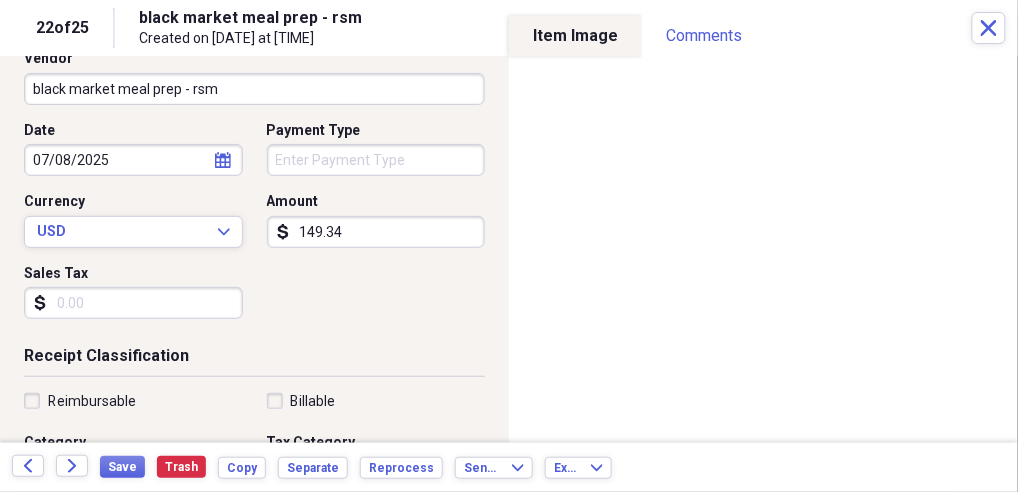 scroll, scrollTop: 266, scrollLeft: 0, axis: vertical 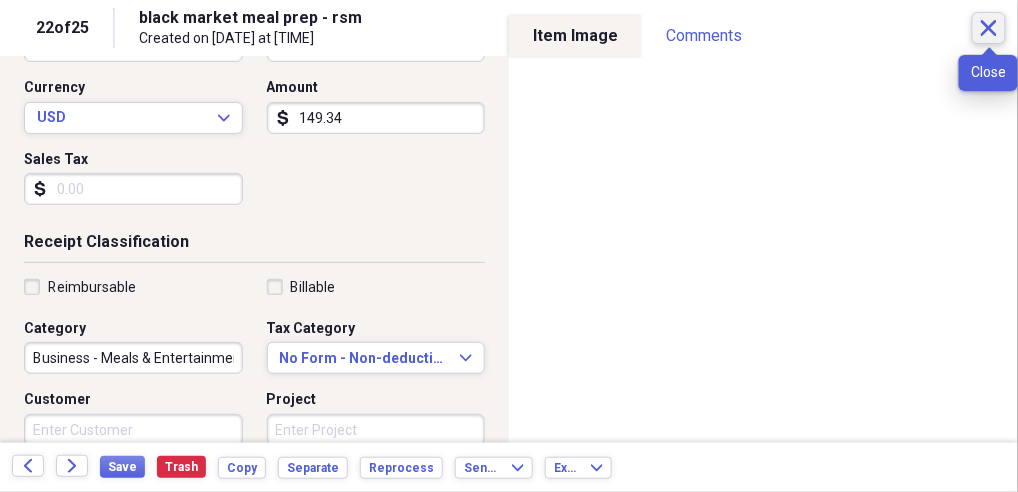click 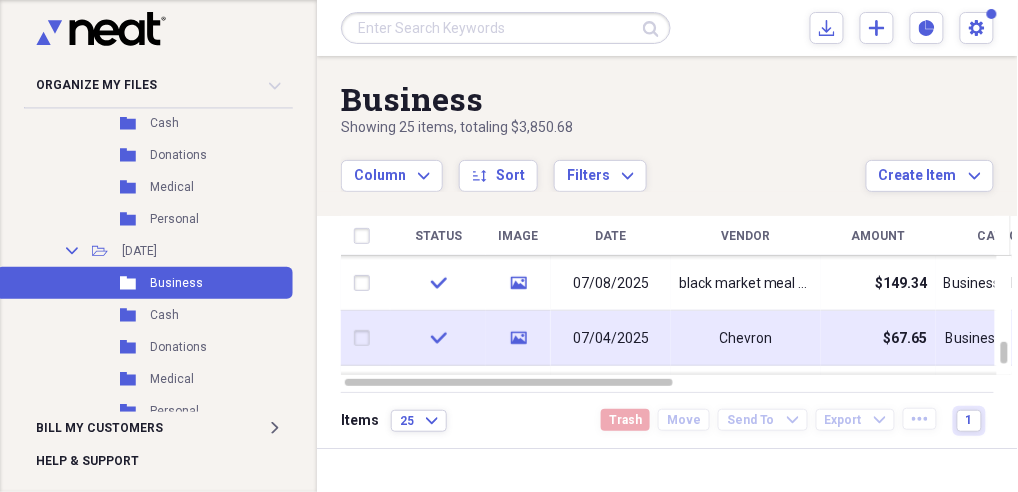 click on "Chevron" at bounding box center (746, 338) 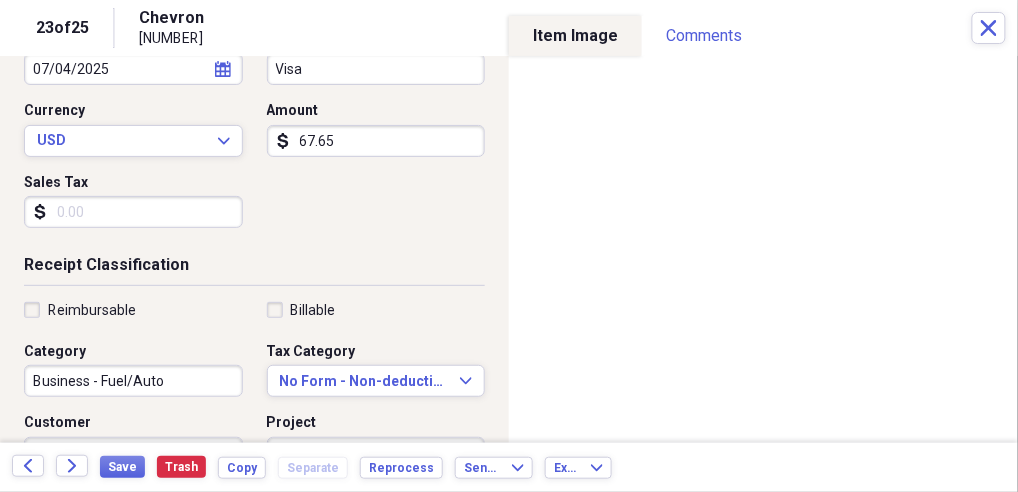scroll, scrollTop: 266, scrollLeft: 0, axis: vertical 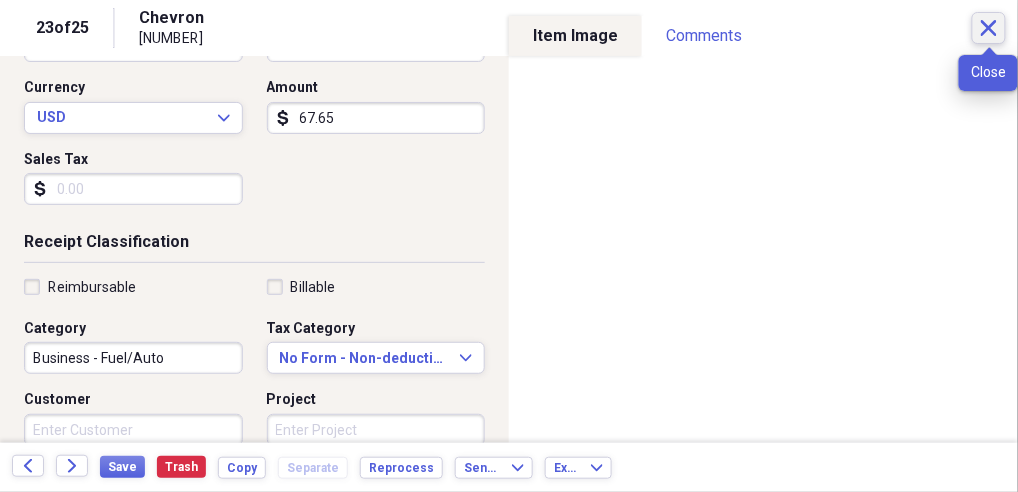 click on "Close" at bounding box center [989, 28] 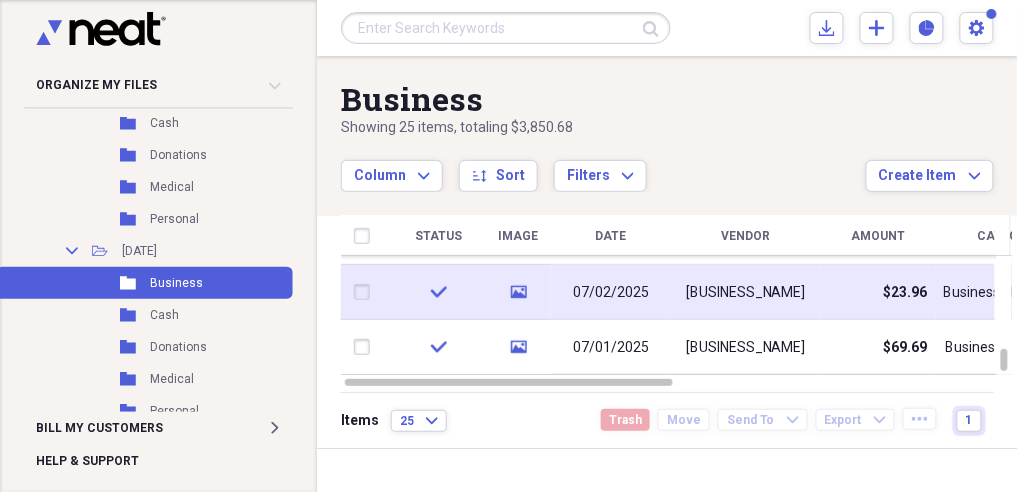 click on "$23.96" at bounding box center (878, 292) 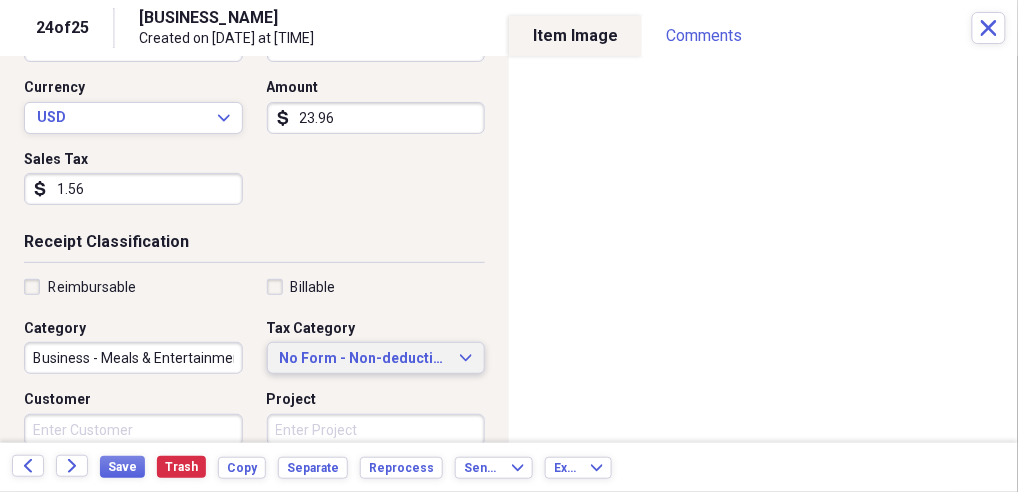 scroll, scrollTop: 400, scrollLeft: 0, axis: vertical 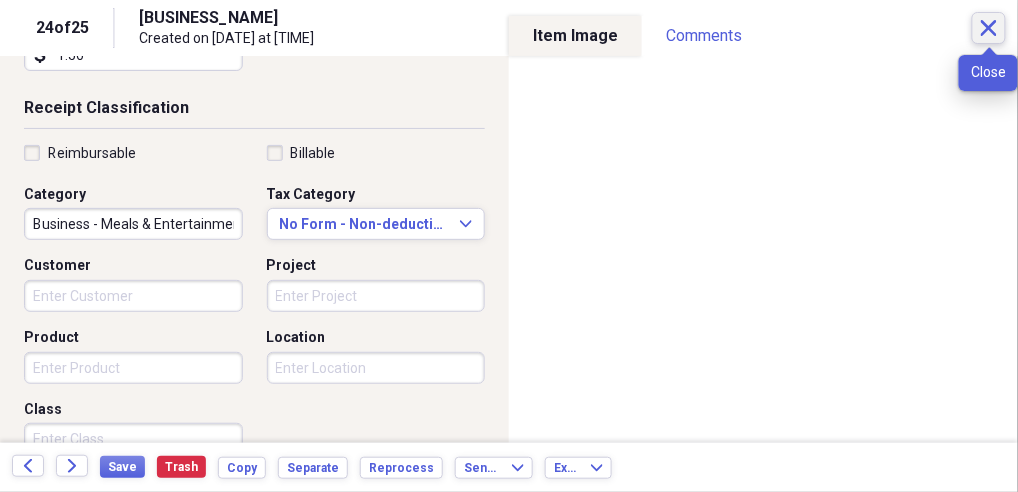 click on "Close" 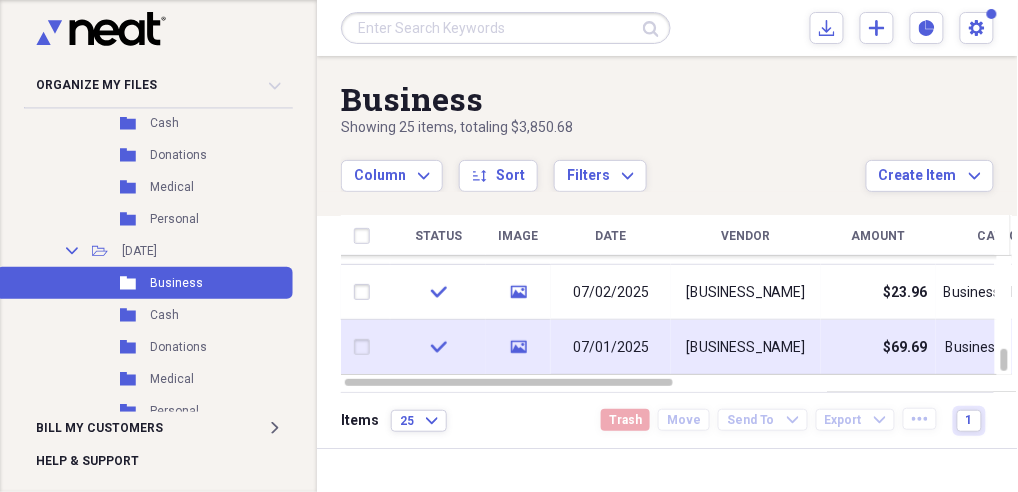 click on "$69.69" at bounding box center [906, 348] 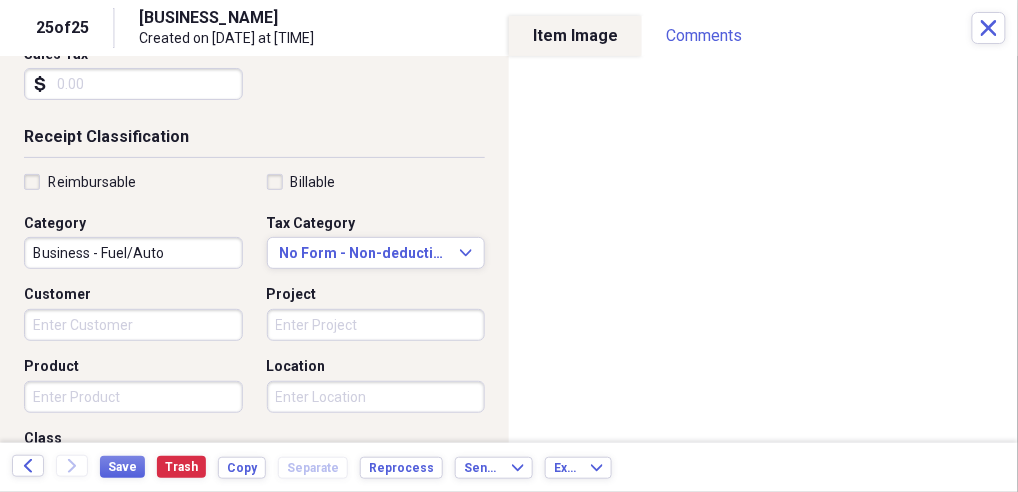 scroll, scrollTop: 266, scrollLeft: 0, axis: vertical 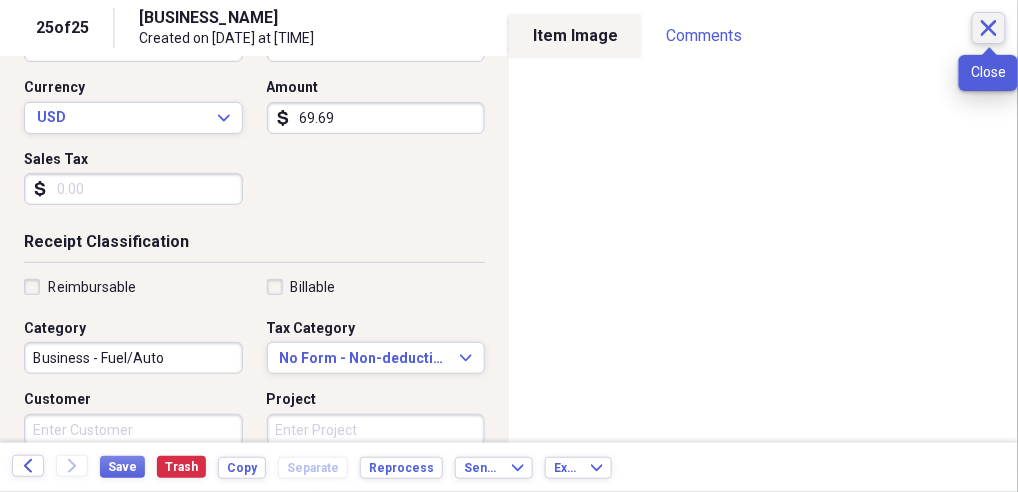 click 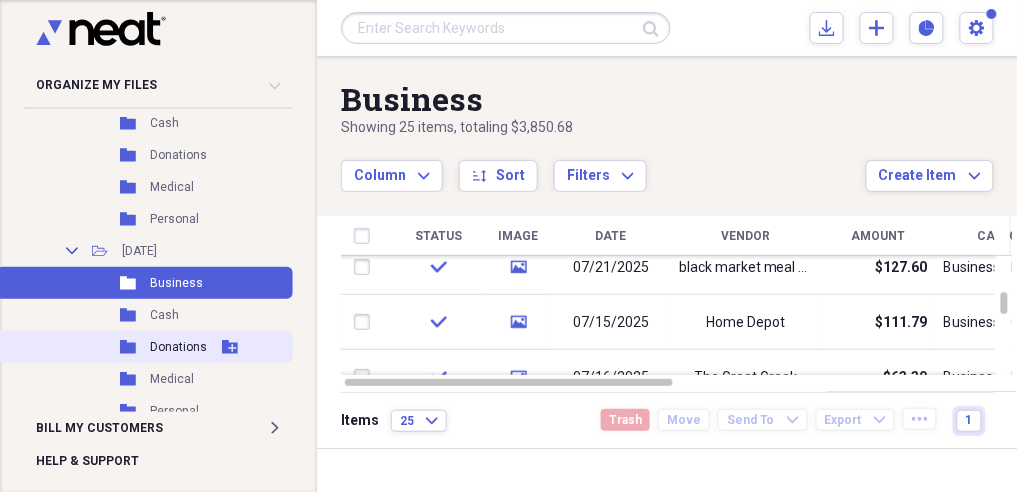 click on "Donations" at bounding box center [178, 347] 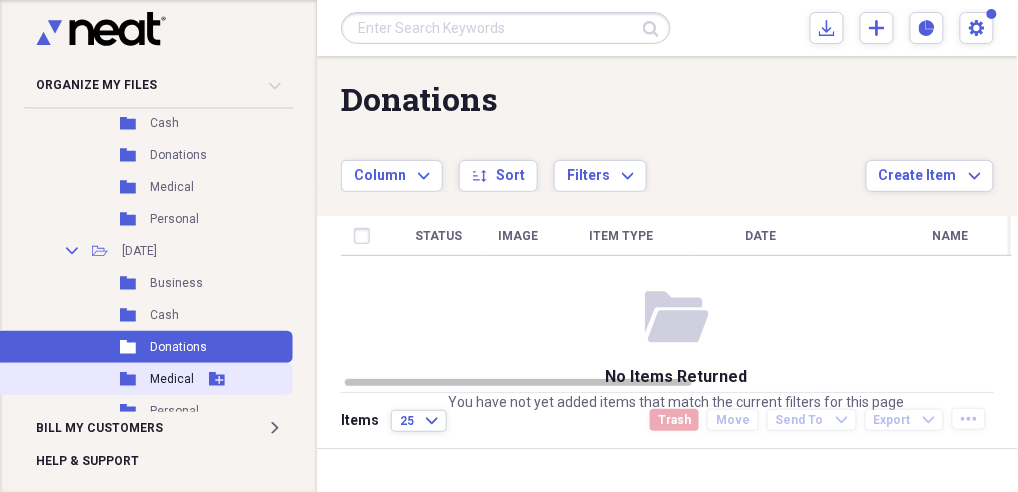 click on "Medical" at bounding box center (172, 379) 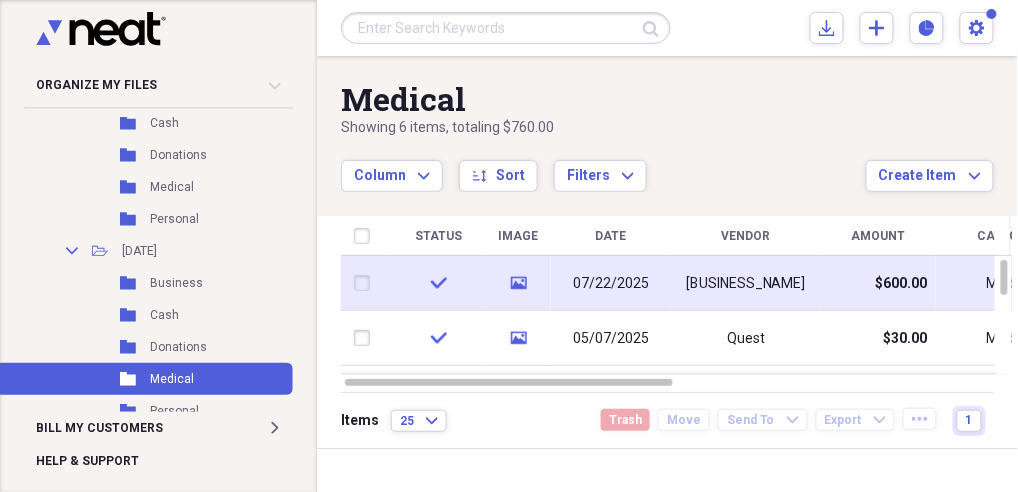 click on "$600.00" at bounding box center (878, 283) 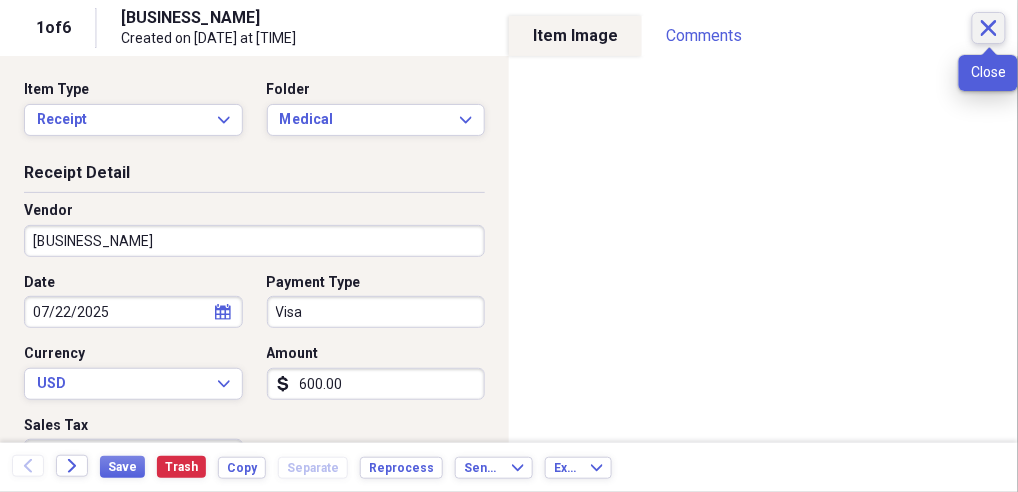 click 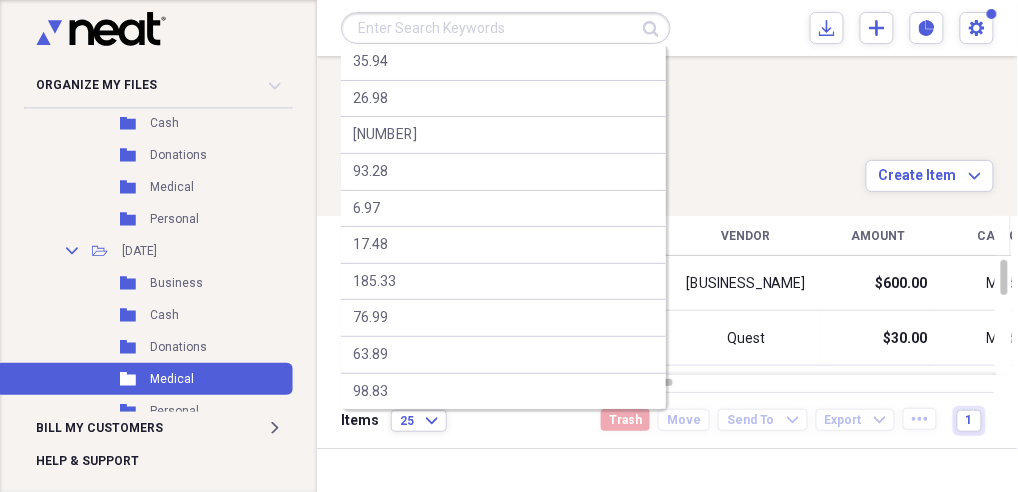 click at bounding box center (506, 28) 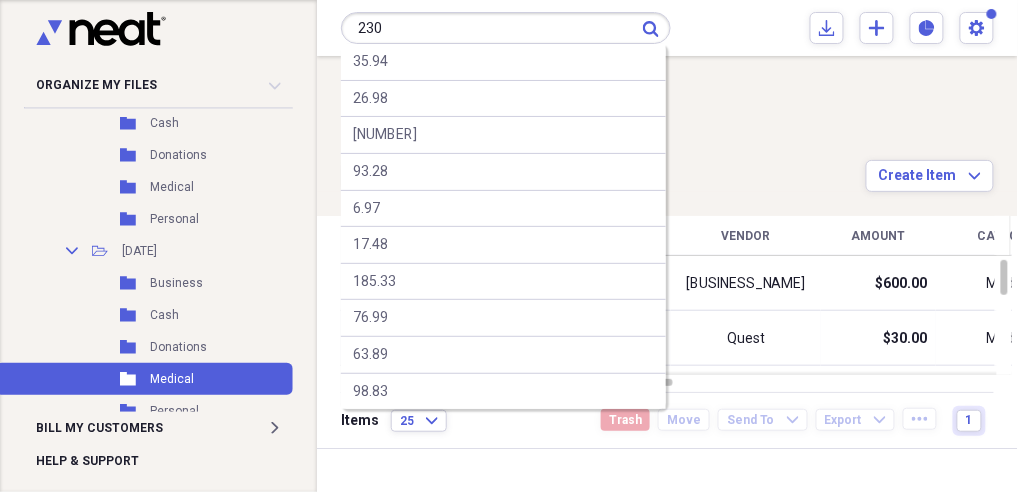 type on "230" 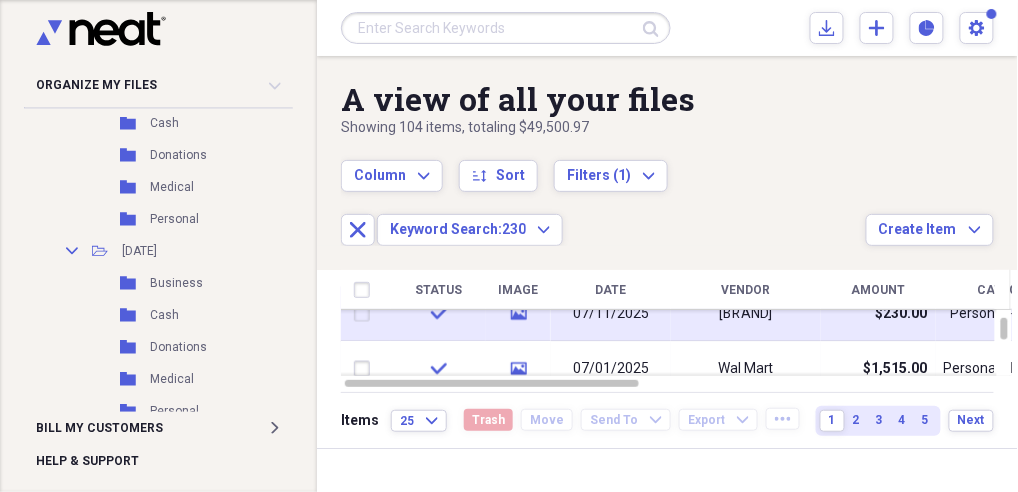 click on "[BRAND]" at bounding box center (746, 314) 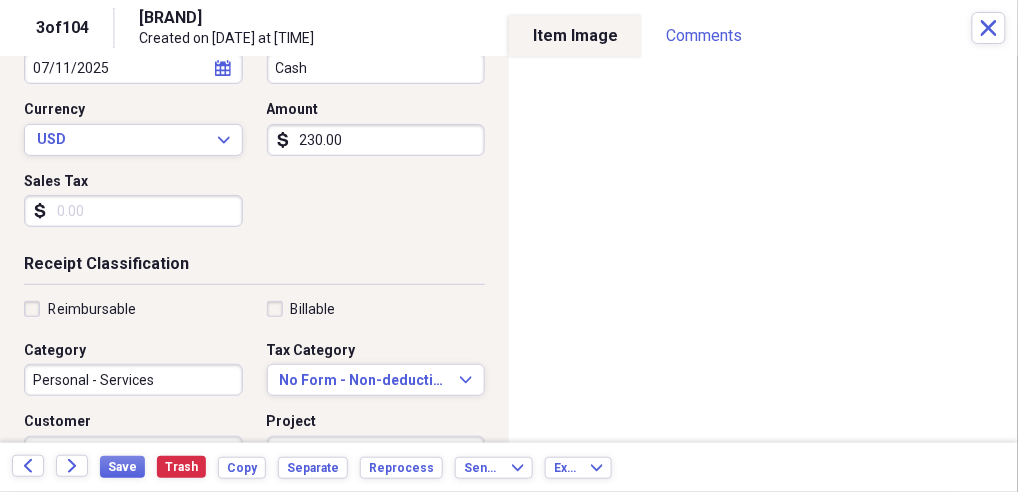 scroll, scrollTop: 266, scrollLeft: 0, axis: vertical 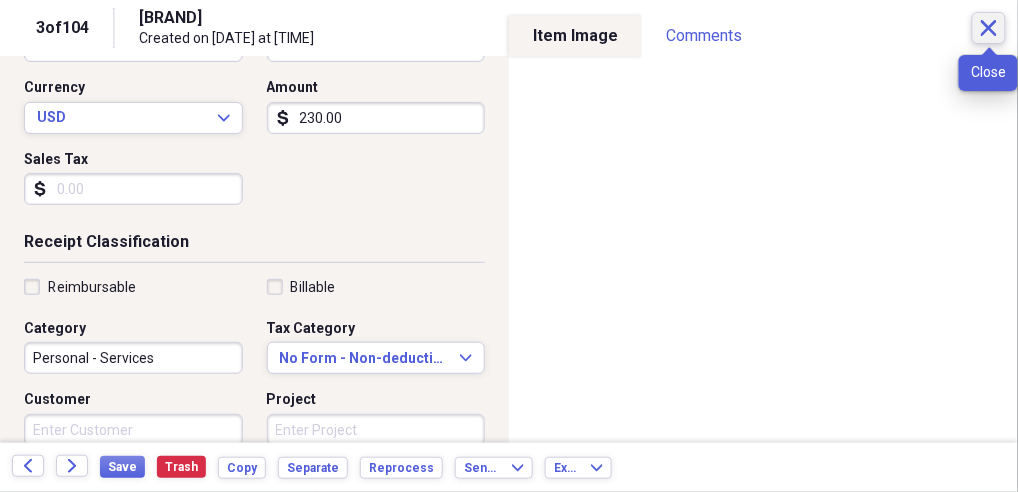 click on "Close" 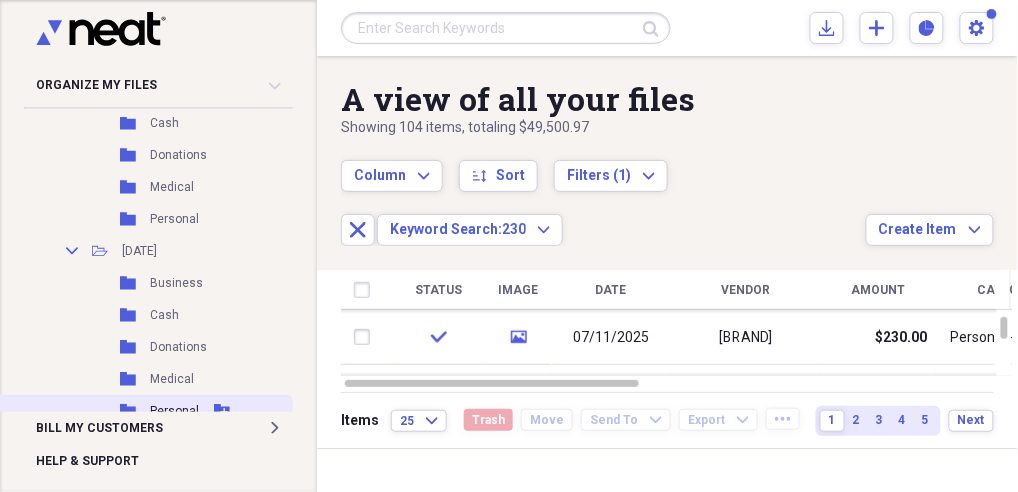 click on "Personal" at bounding box center (174, 411) 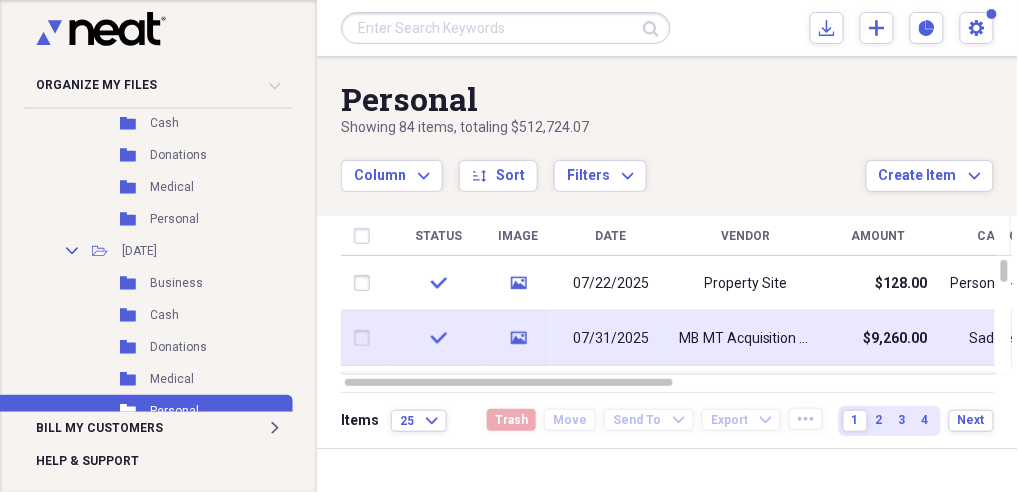 click on "MB MT Acquisition LLC" at bounding box center (746, 339) 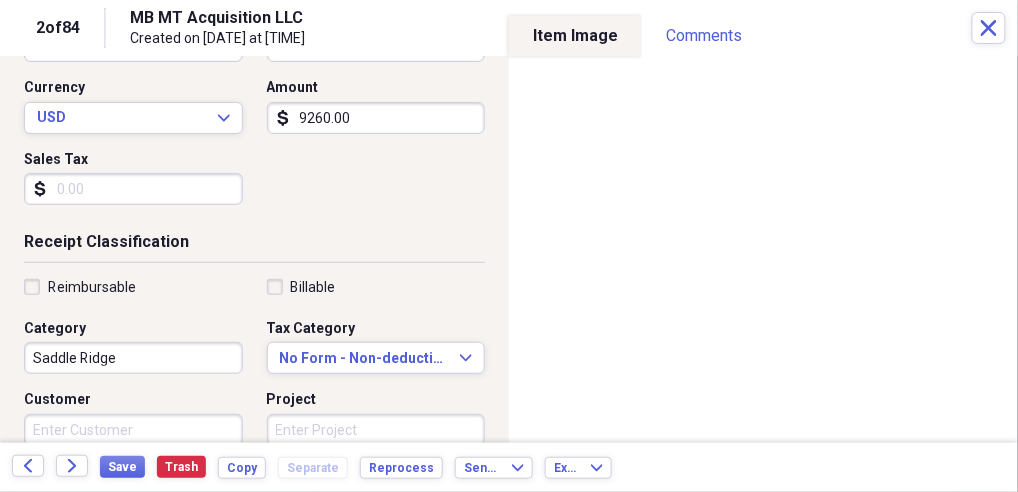 scroll, scrollTop: 400, scrollLeft: 0, axis: vertical 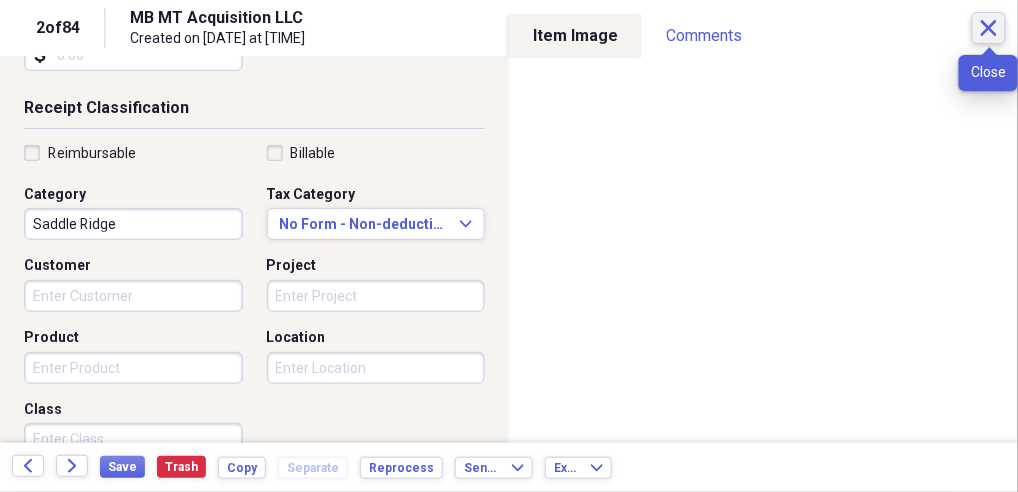 click on "Close" at bounding box center (989, 28) 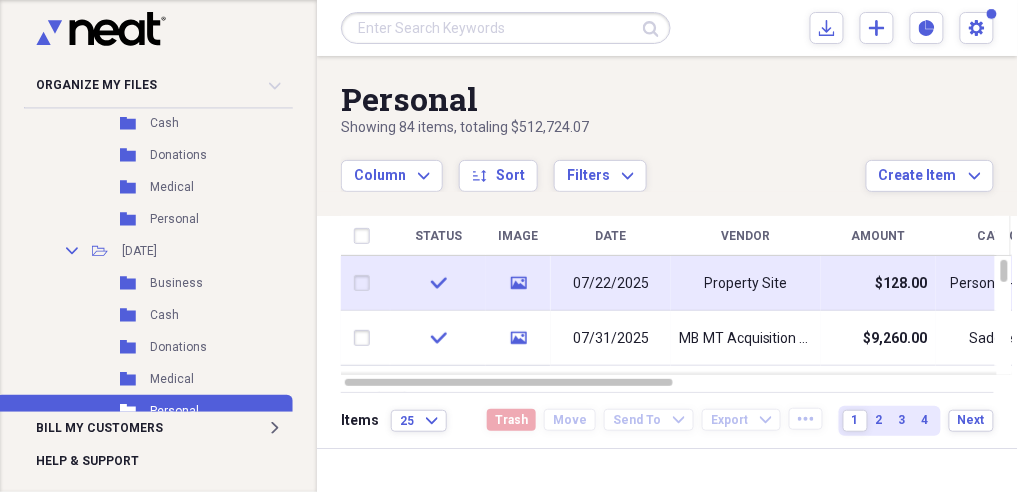 click on "Property Site" at bounding box center (746, 283) 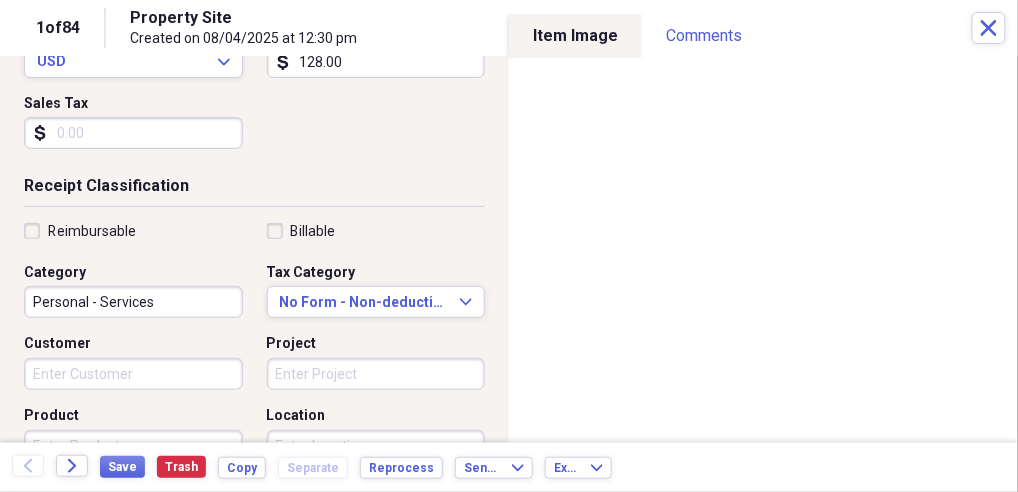 scroll, scrollTop: 400, scrollLeft: 0, axis: vertical 